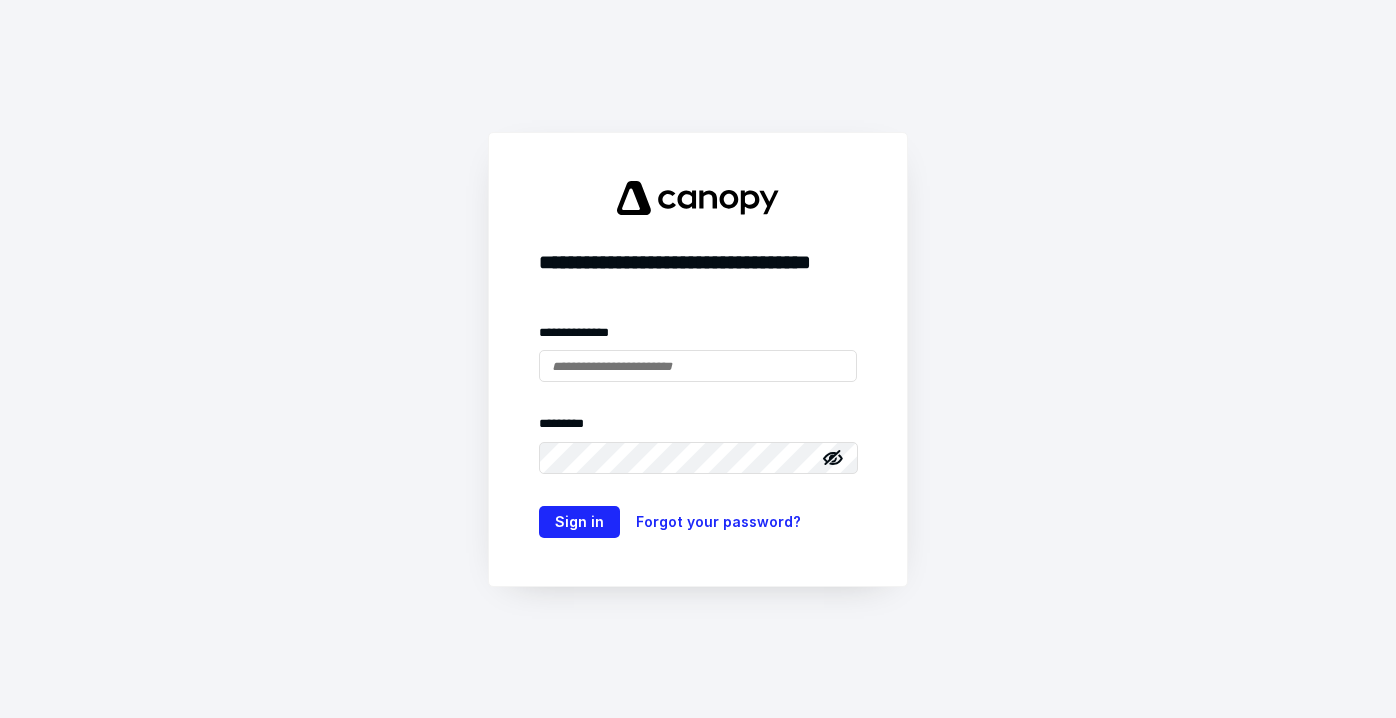 scroll, scrollTop: 0, scrollLeft: 0, axis: both 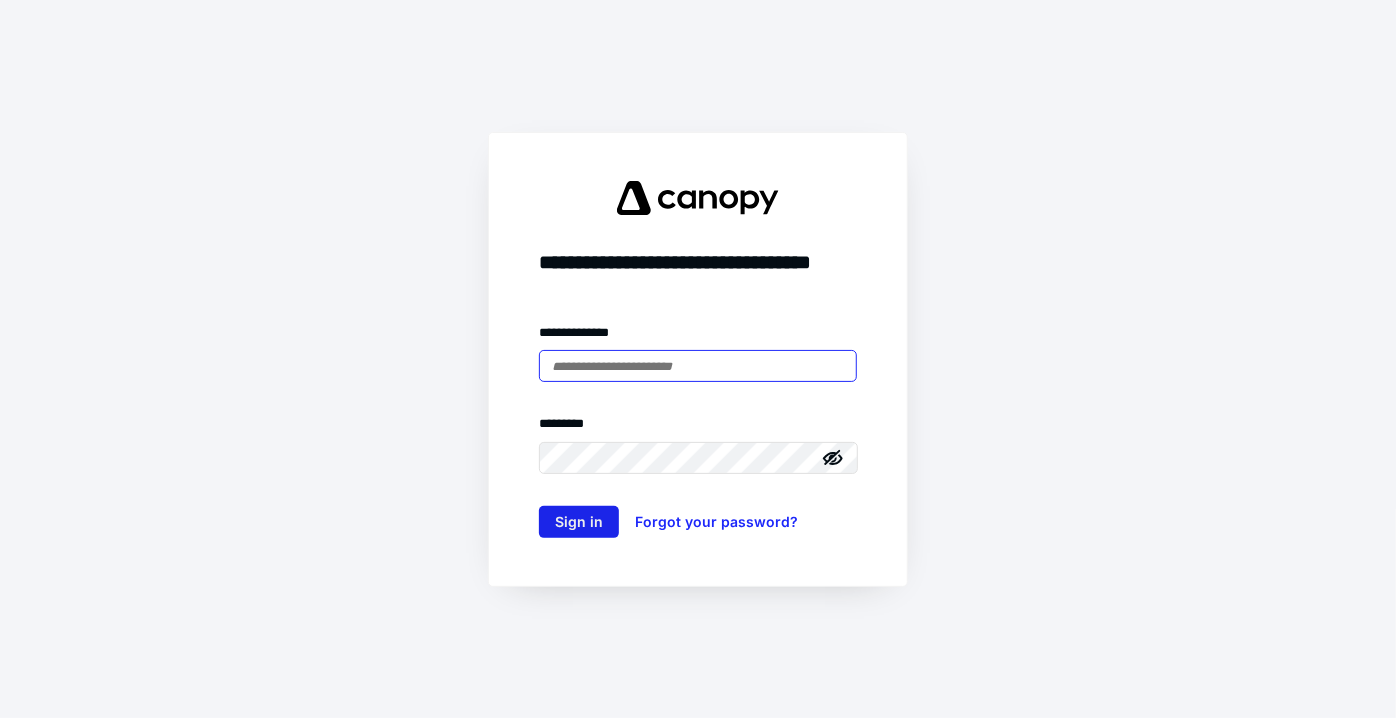 type on "**********" 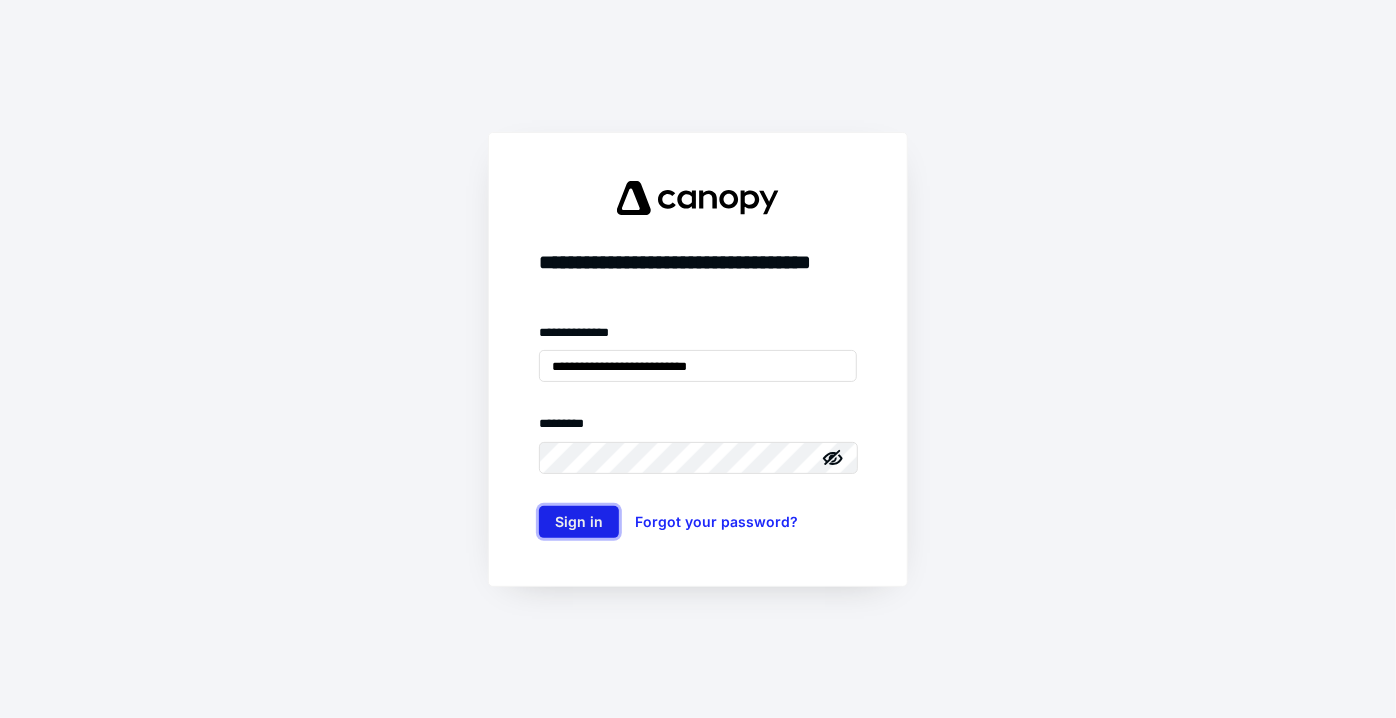 click on "Sign in" at bounding box center [579, 522] 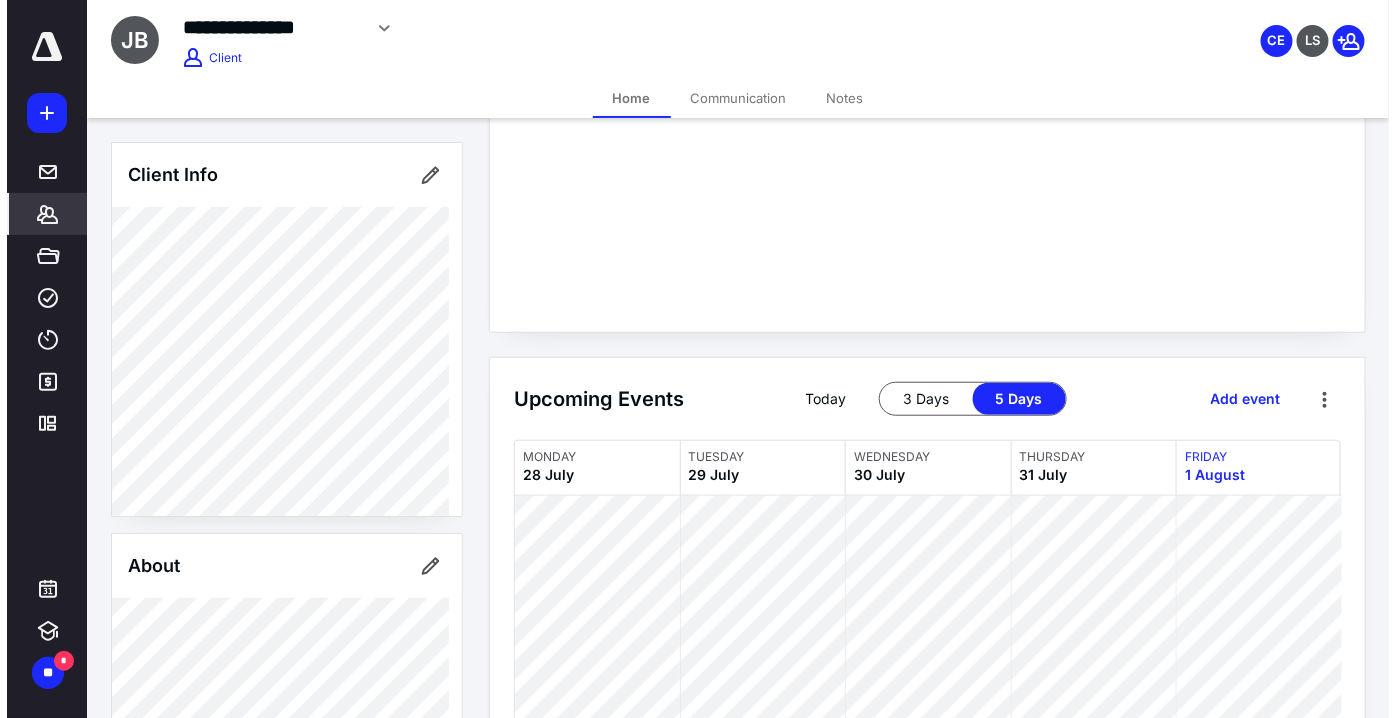 scroll, scrollTop: 0, scrollLeft: 0, axis: both 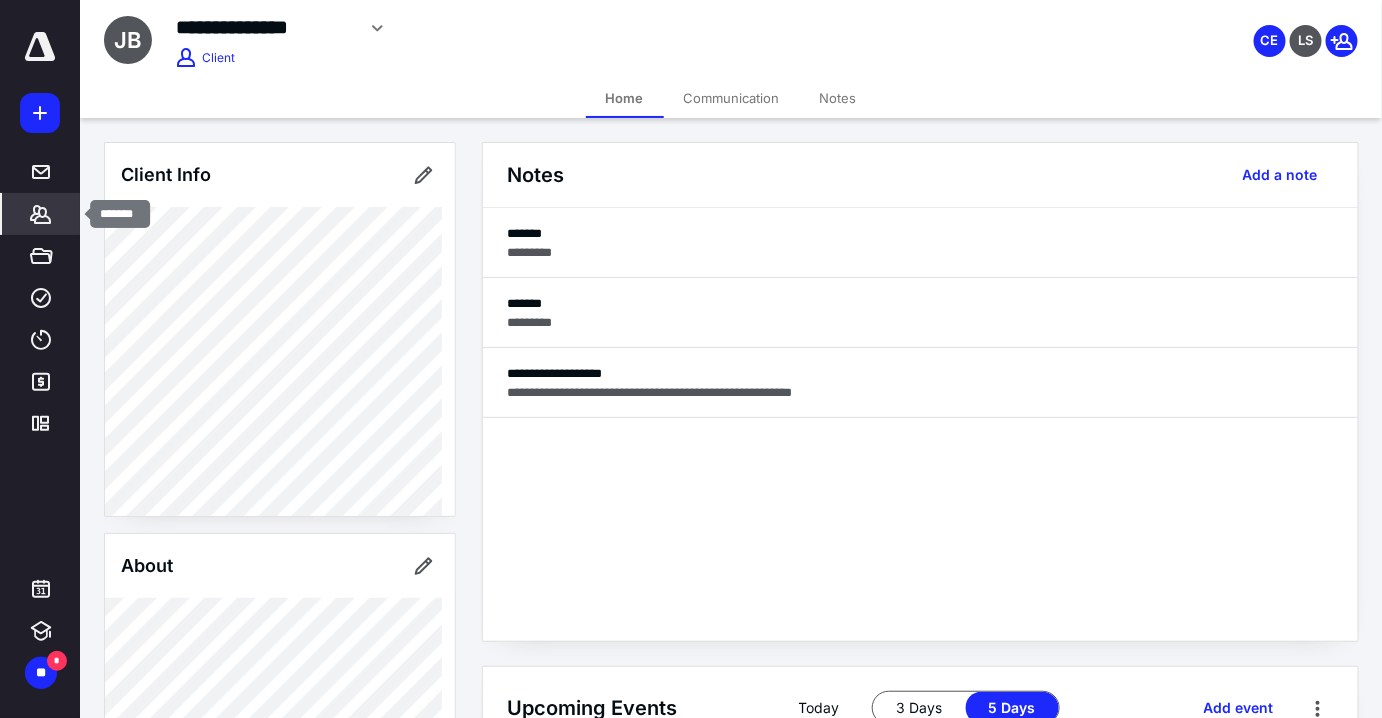click 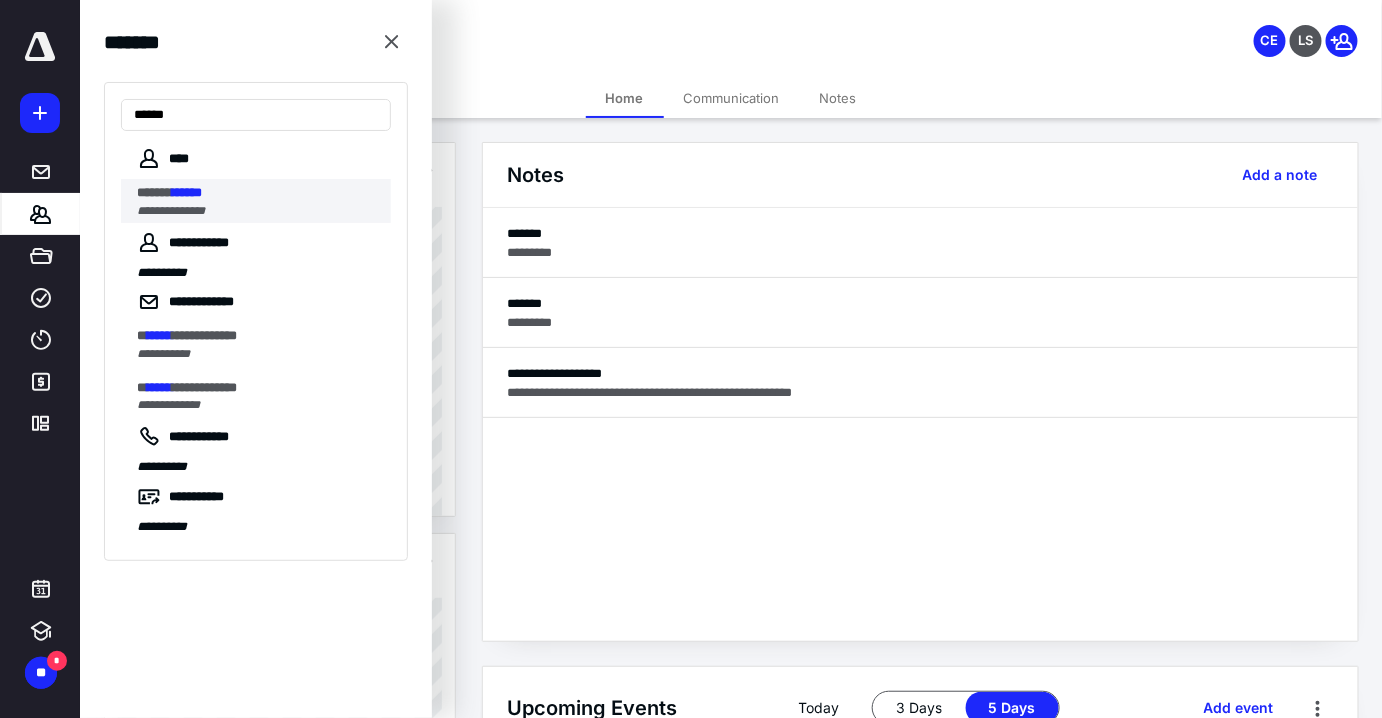 type on "******" 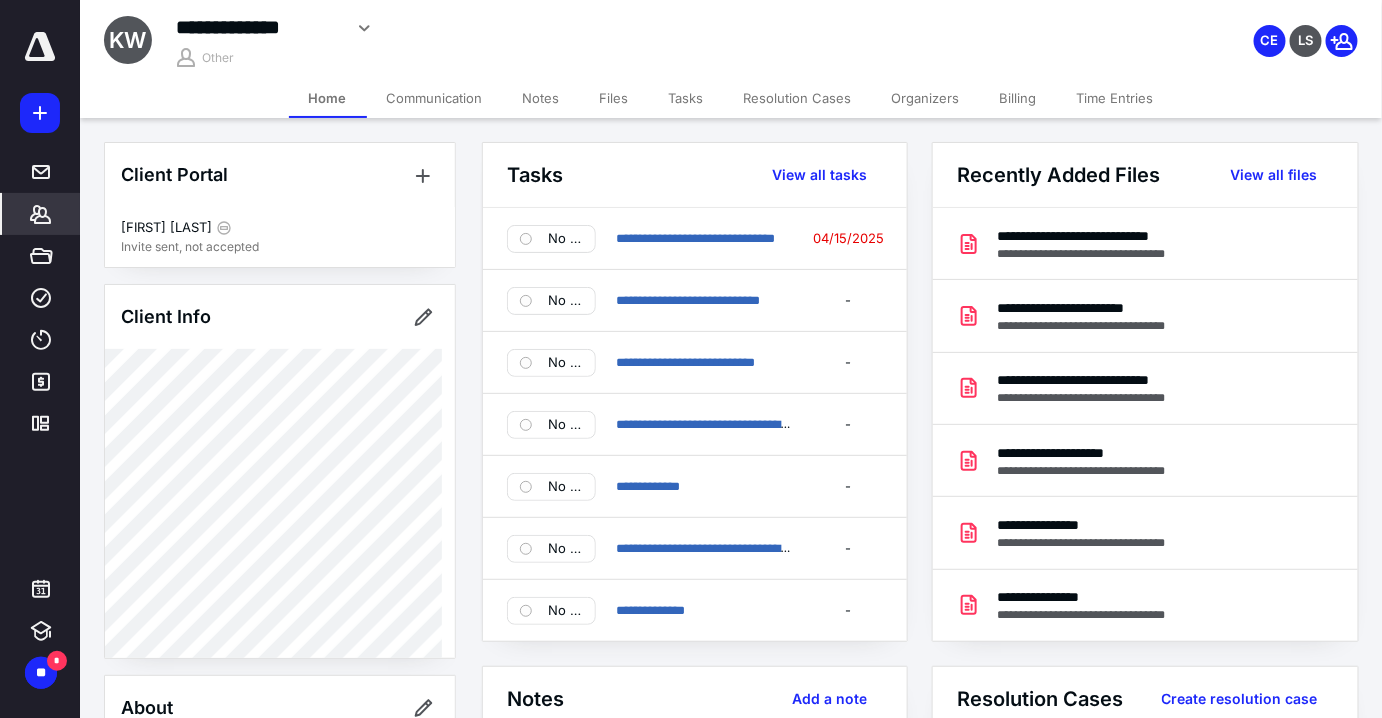 click on "Files" at bounding box center [614, 98] 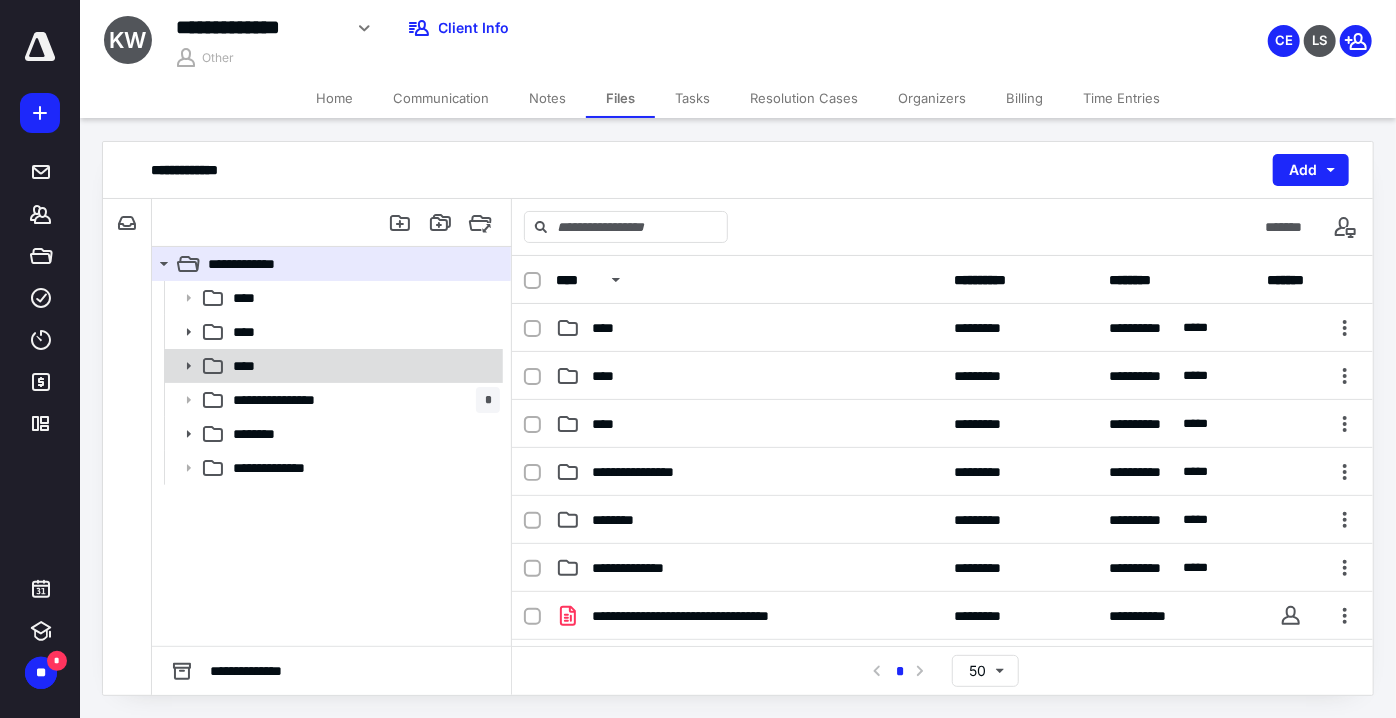 click 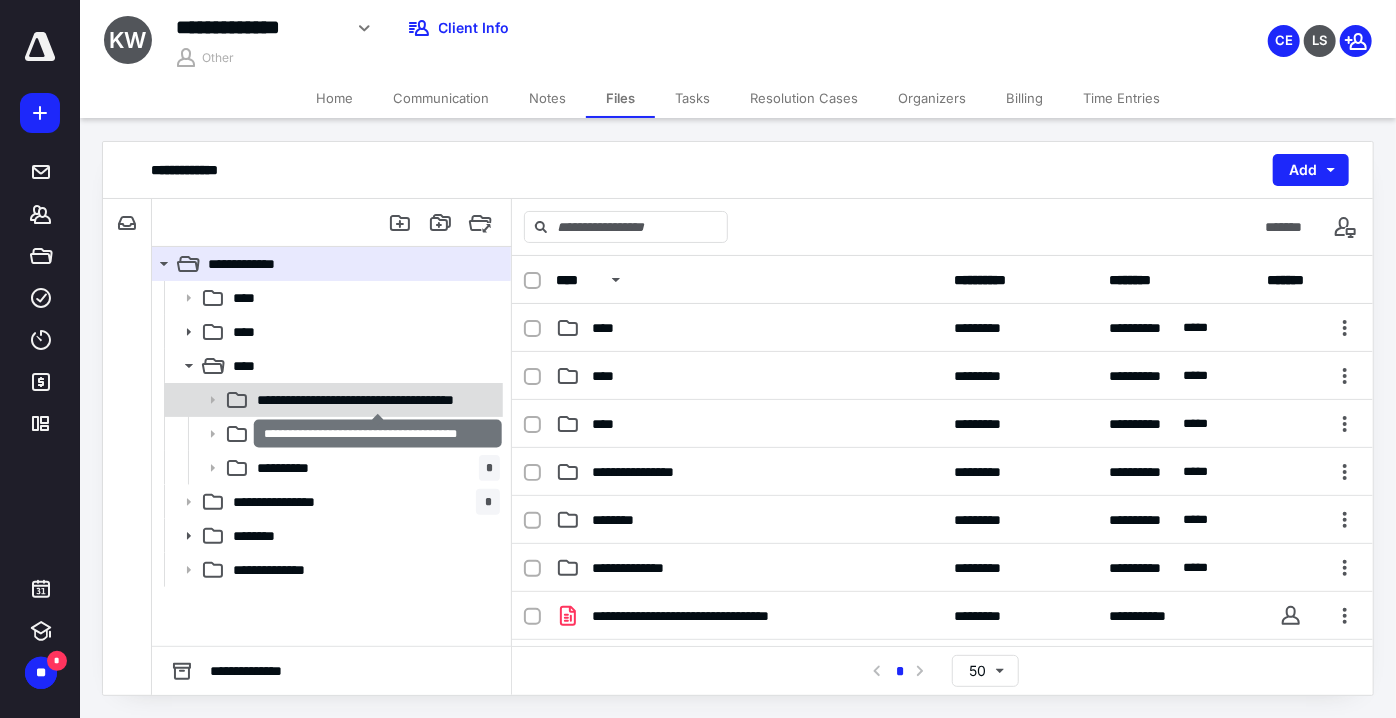 click on "**********" at bounding box center [378, 400] 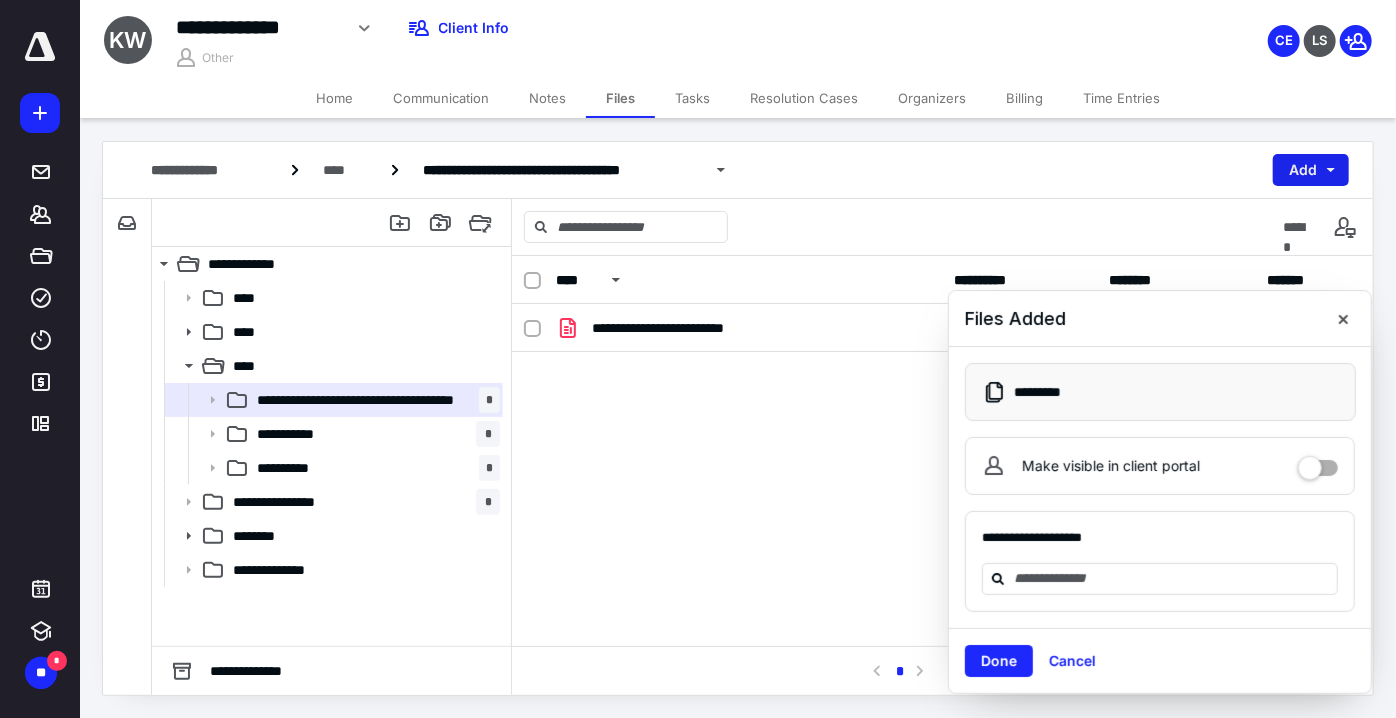 click on "Add" at bounding box center (1311, 170) 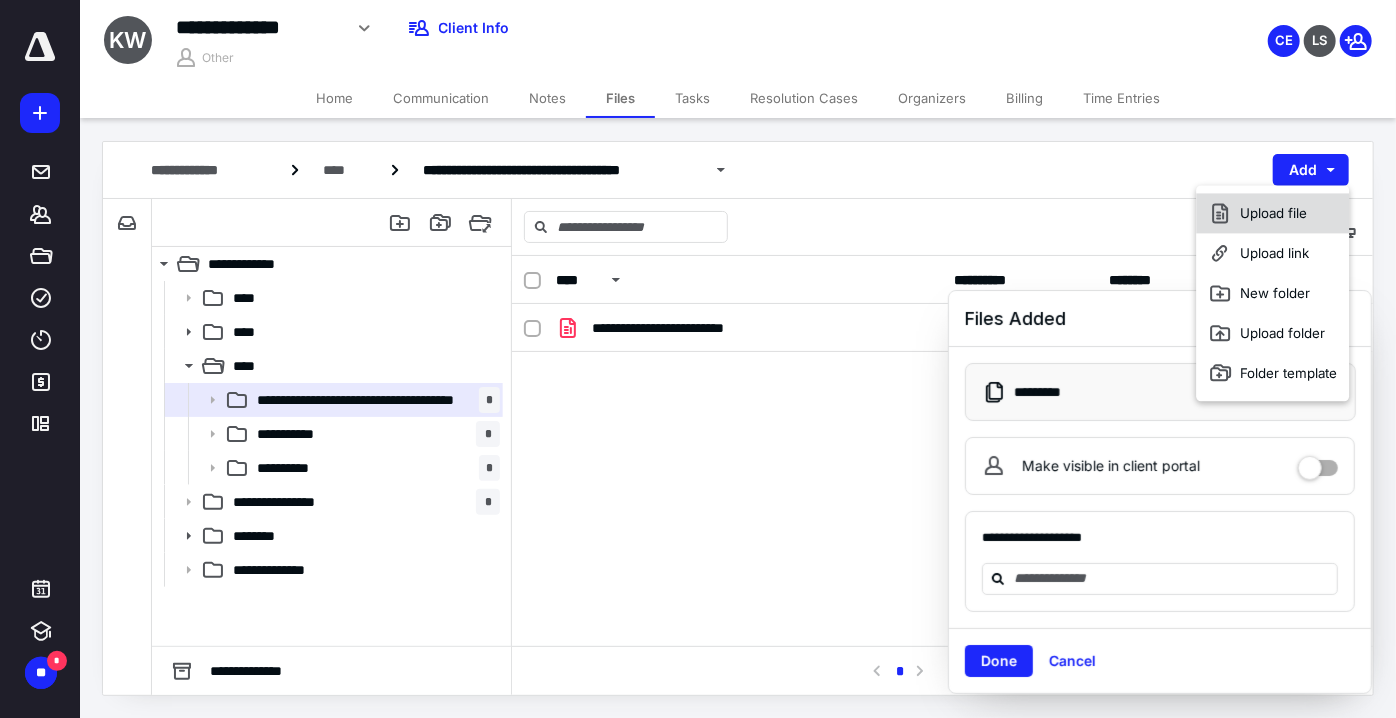 click on "Upload file" at bounding box center (1273, 213) 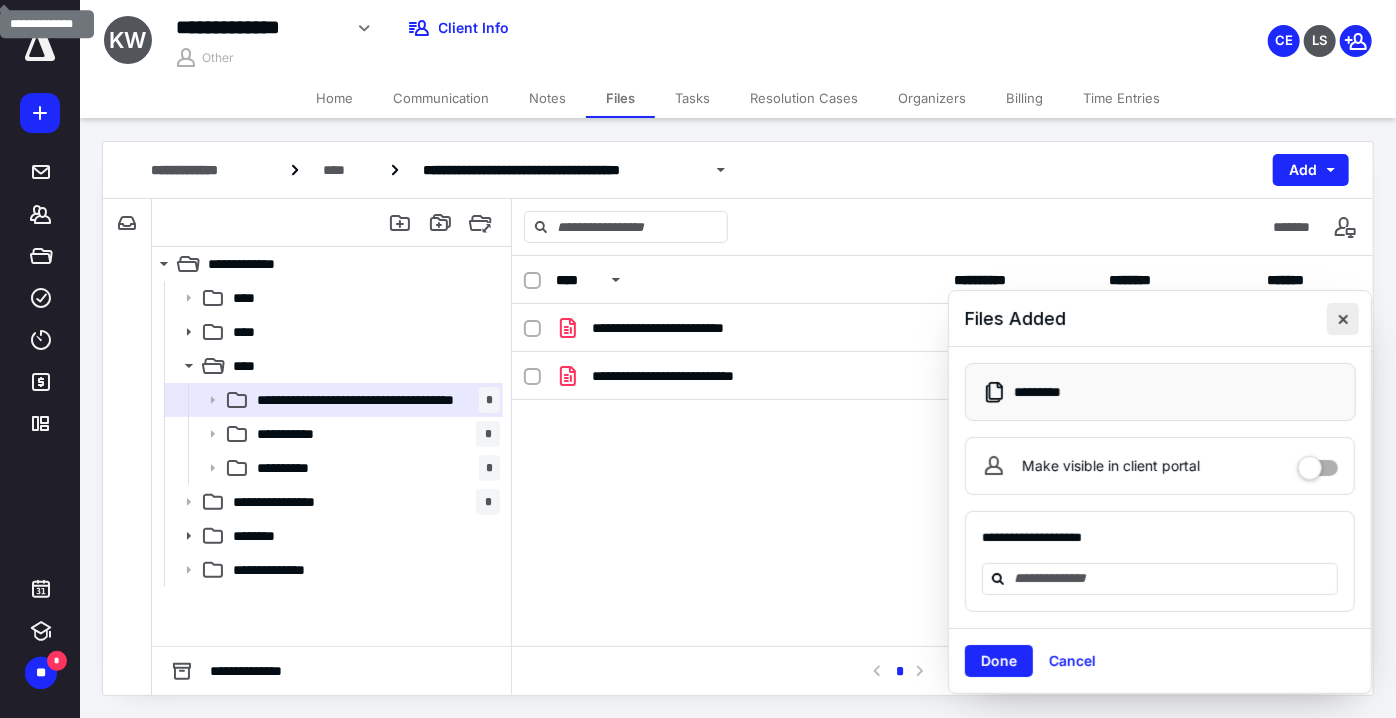 click at bounding box center (1343, 319) 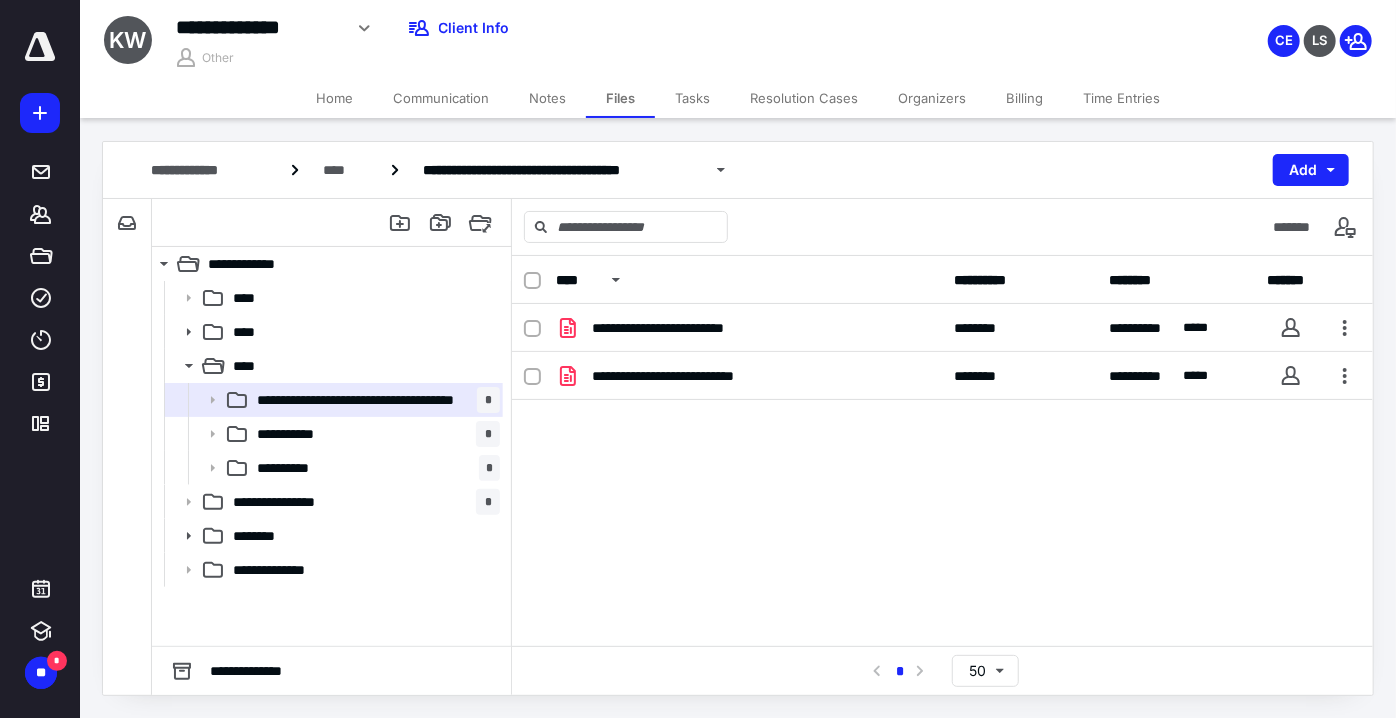 click on "Tasks" at bounding box center (692, 98) 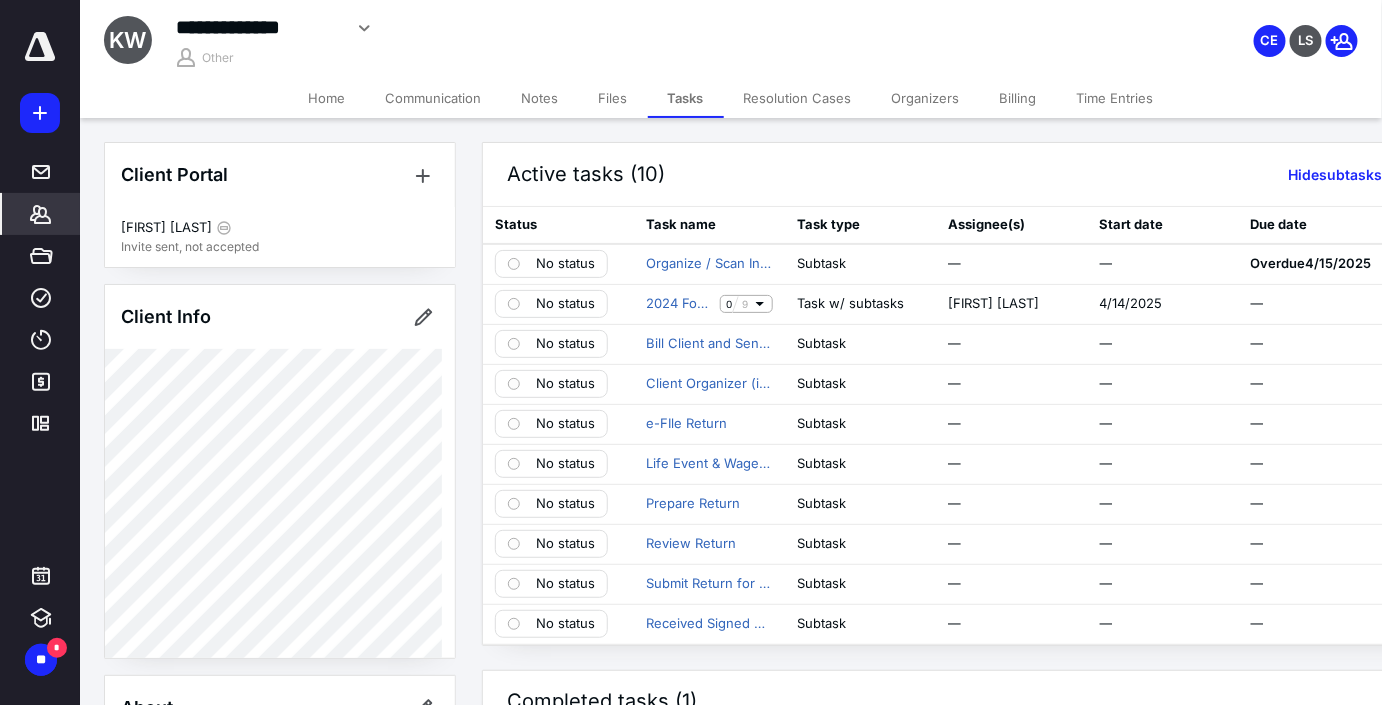 click 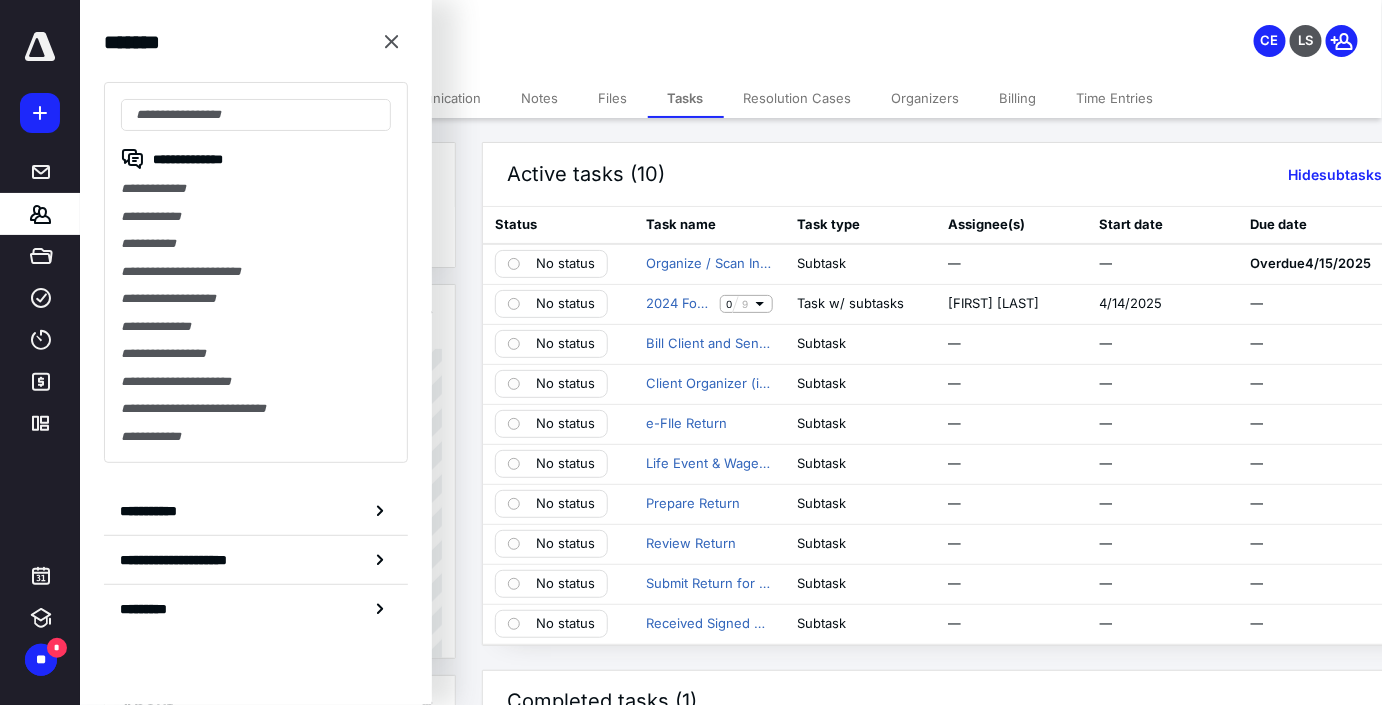 click on "**********" at bounding box center (555, 28) 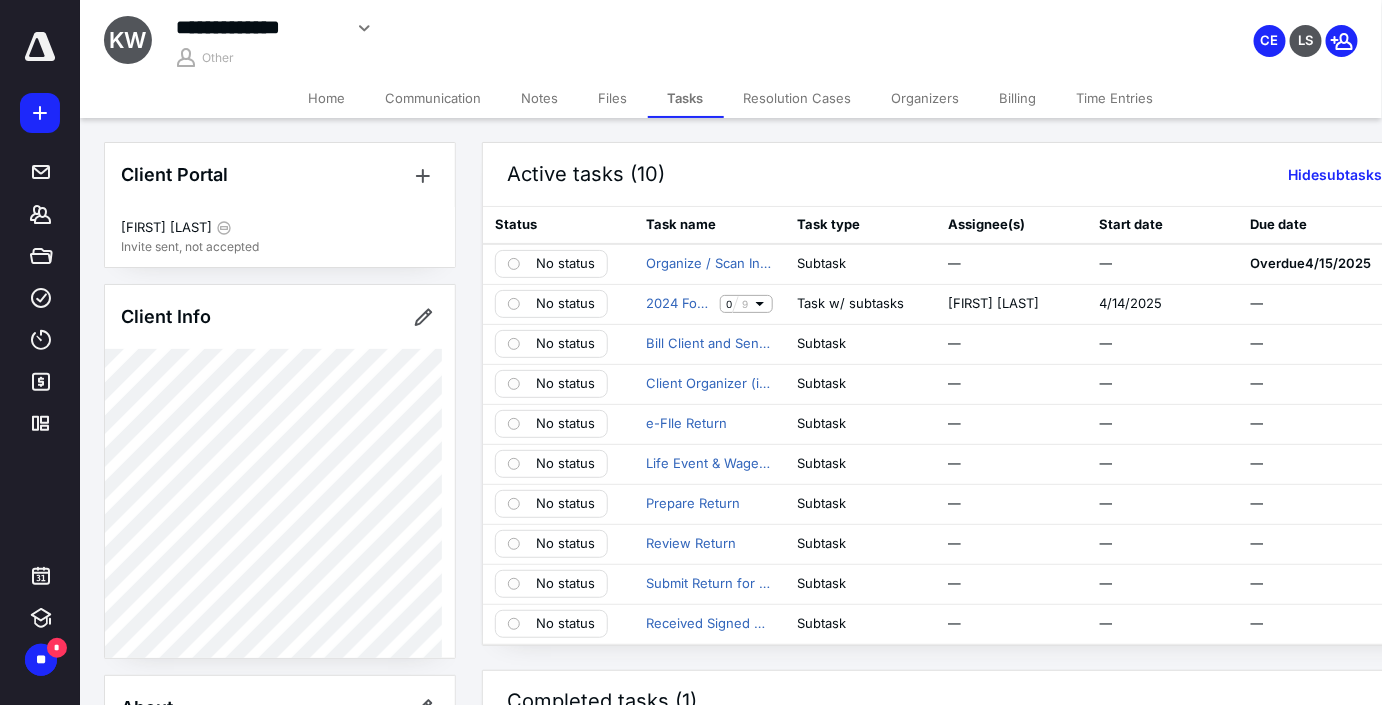 click on "Files" at bounding box center (613, 98) 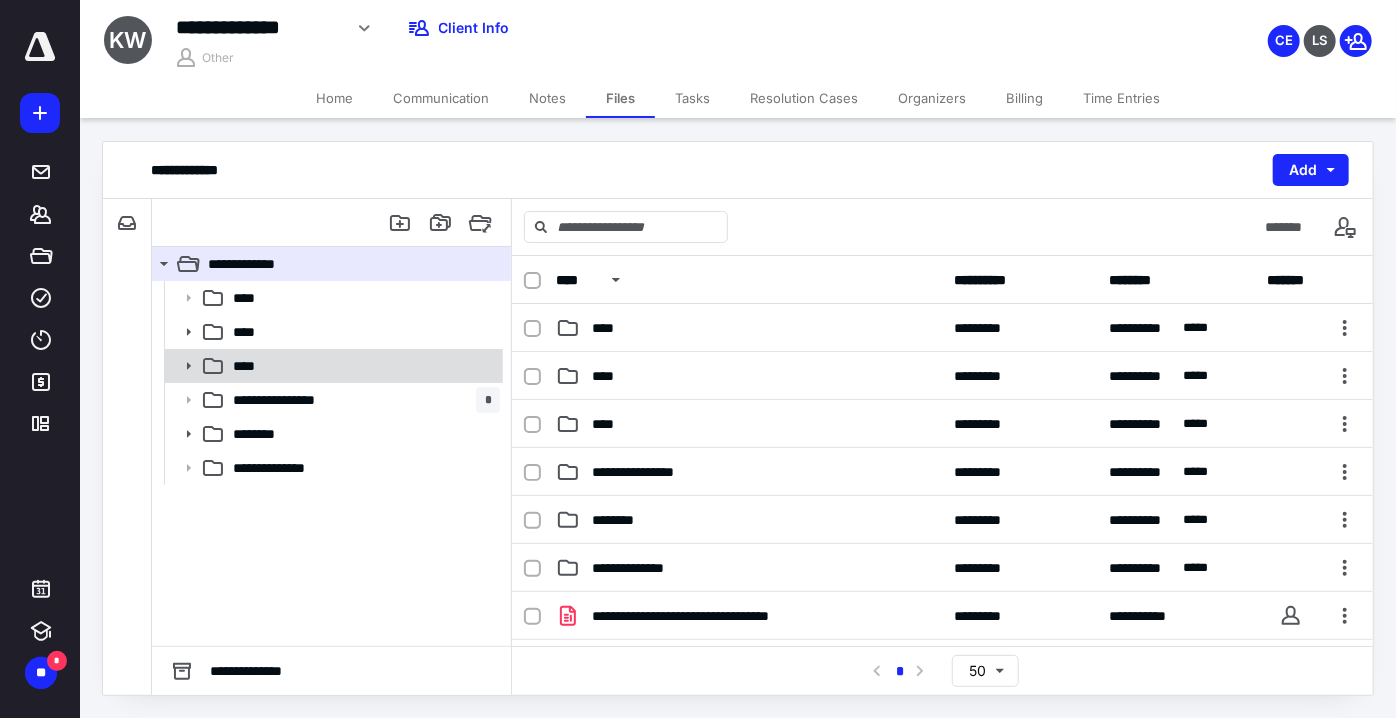 click 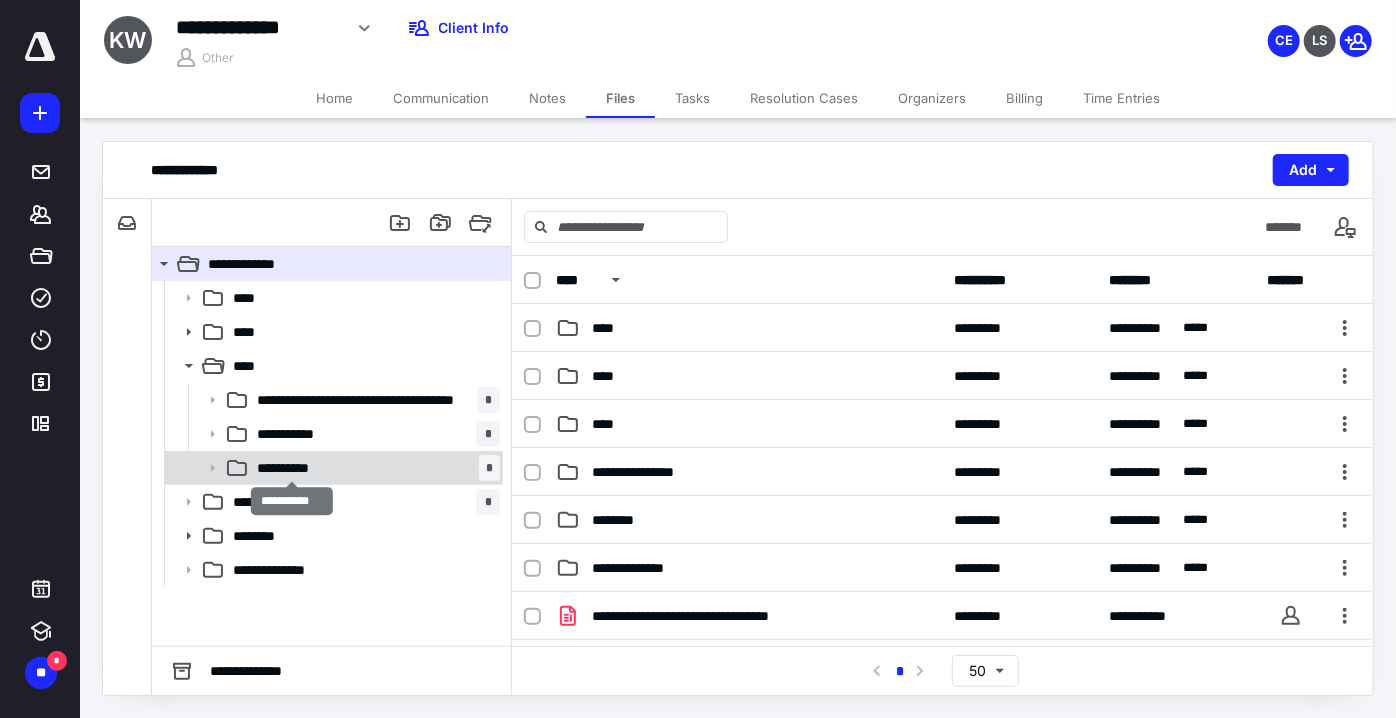 click on "**********" at bounding box center [292, 468] 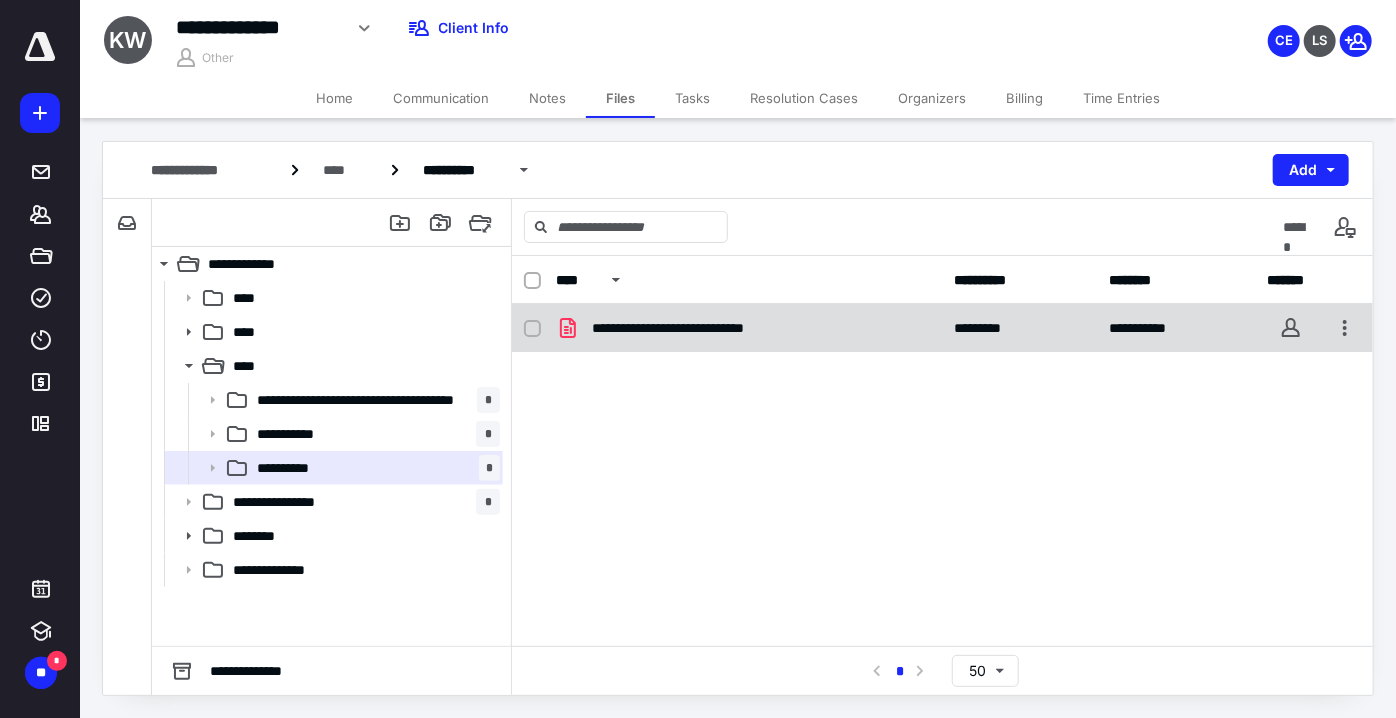 click on "**********" at bounding box center (697, 328) 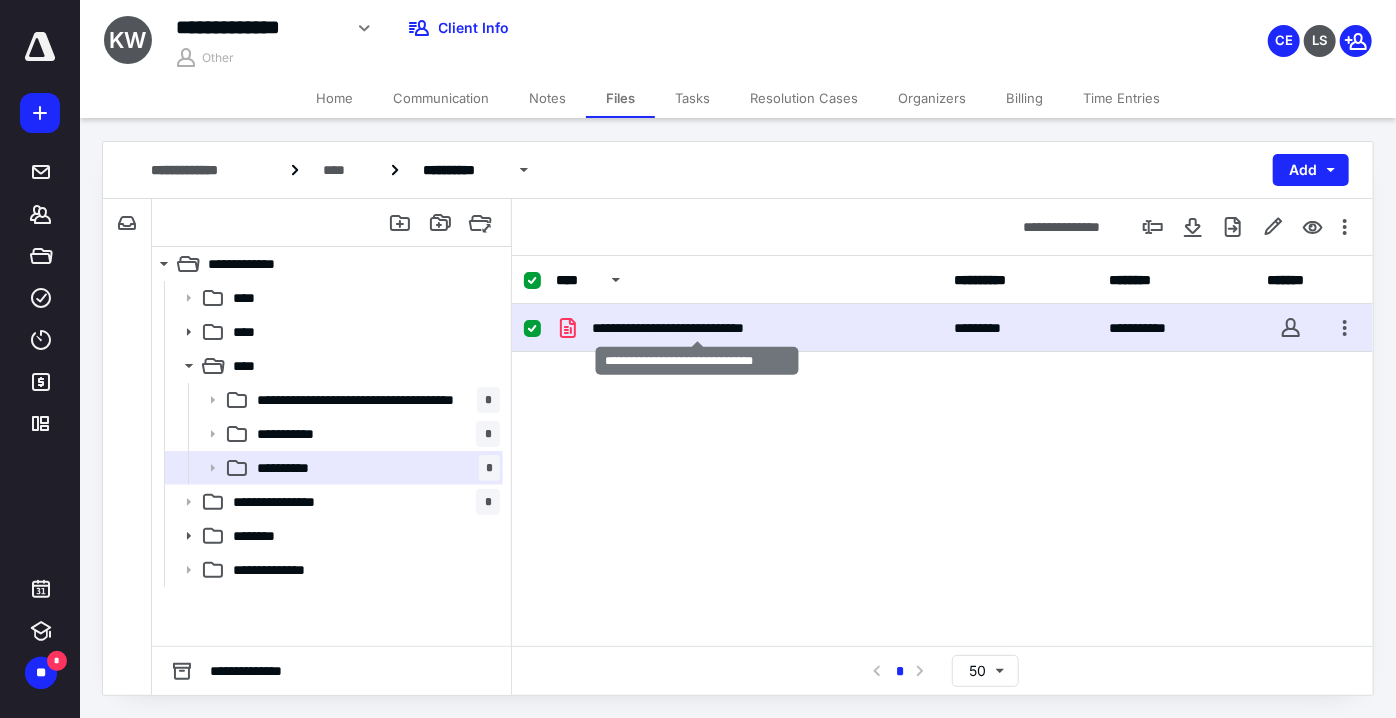 click on "**********" at bounding box center [697, 328] 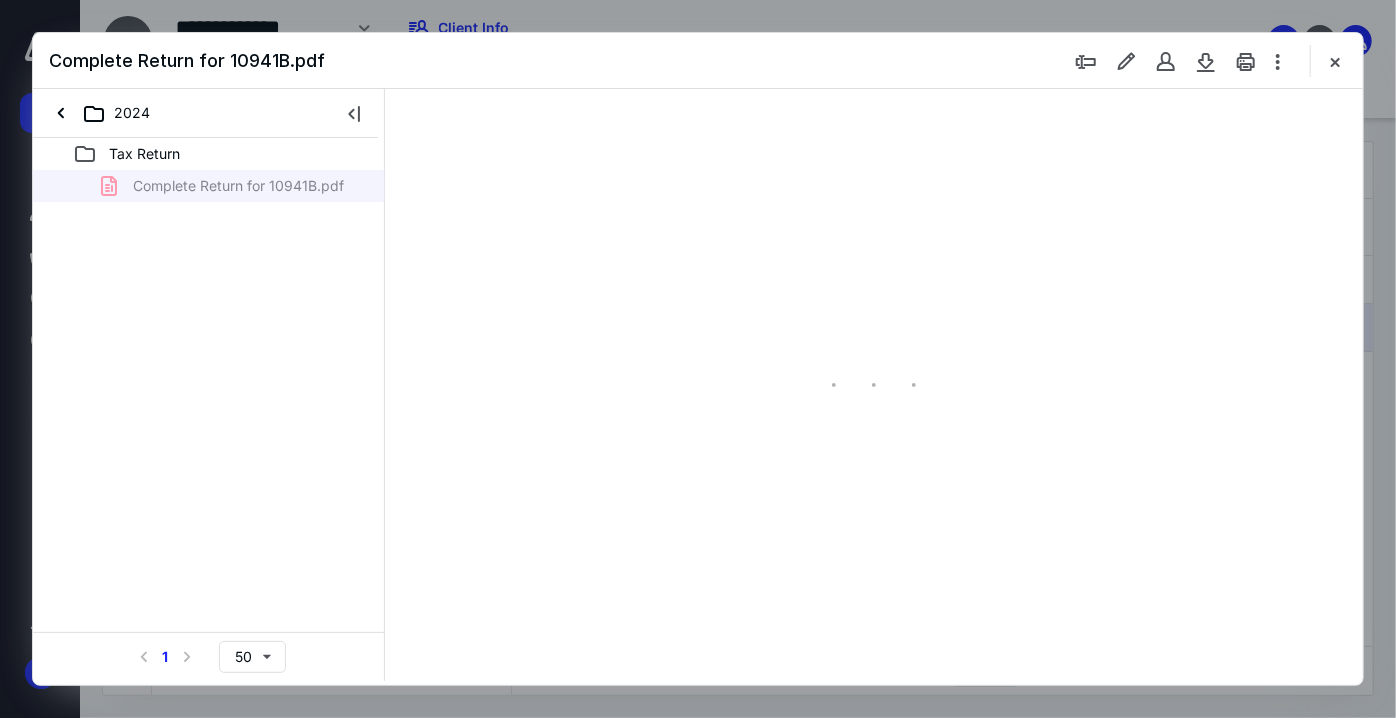 scroll, scrollTop: 0, scrollLeft: 0, axis: both 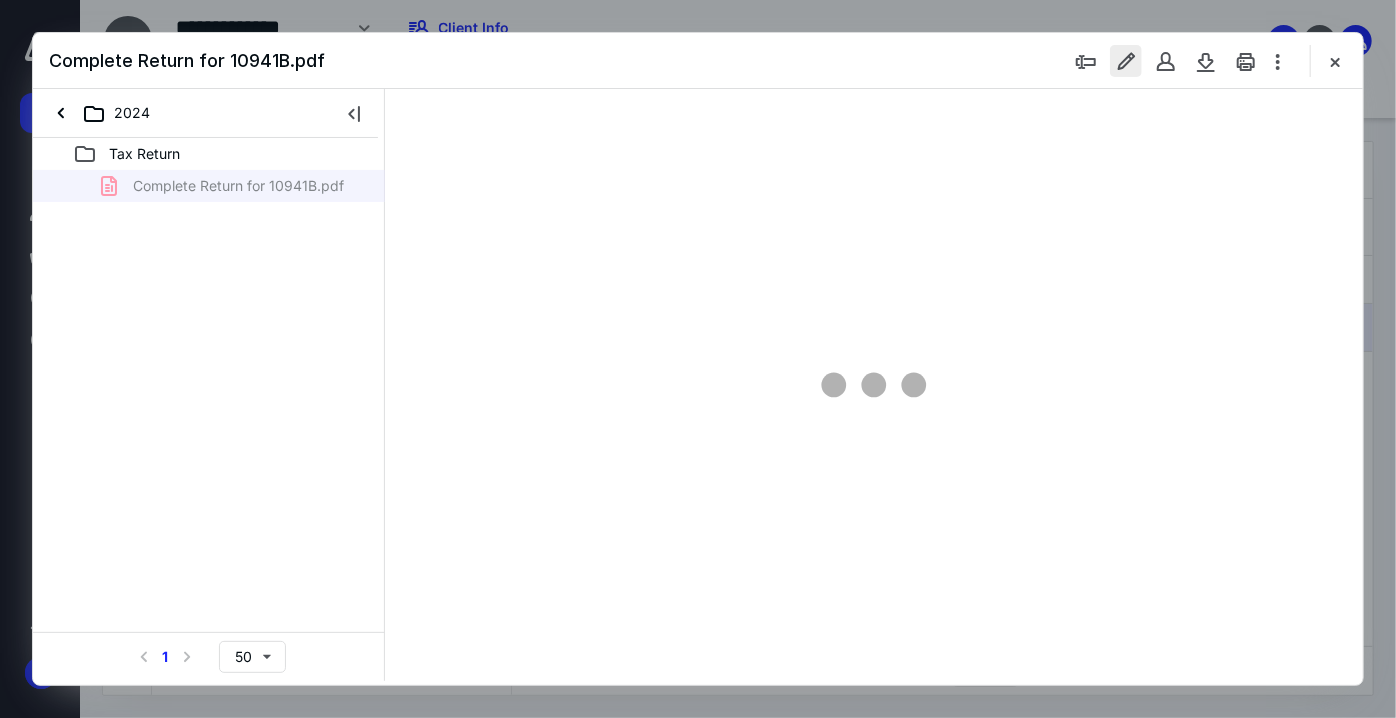 type on "65" 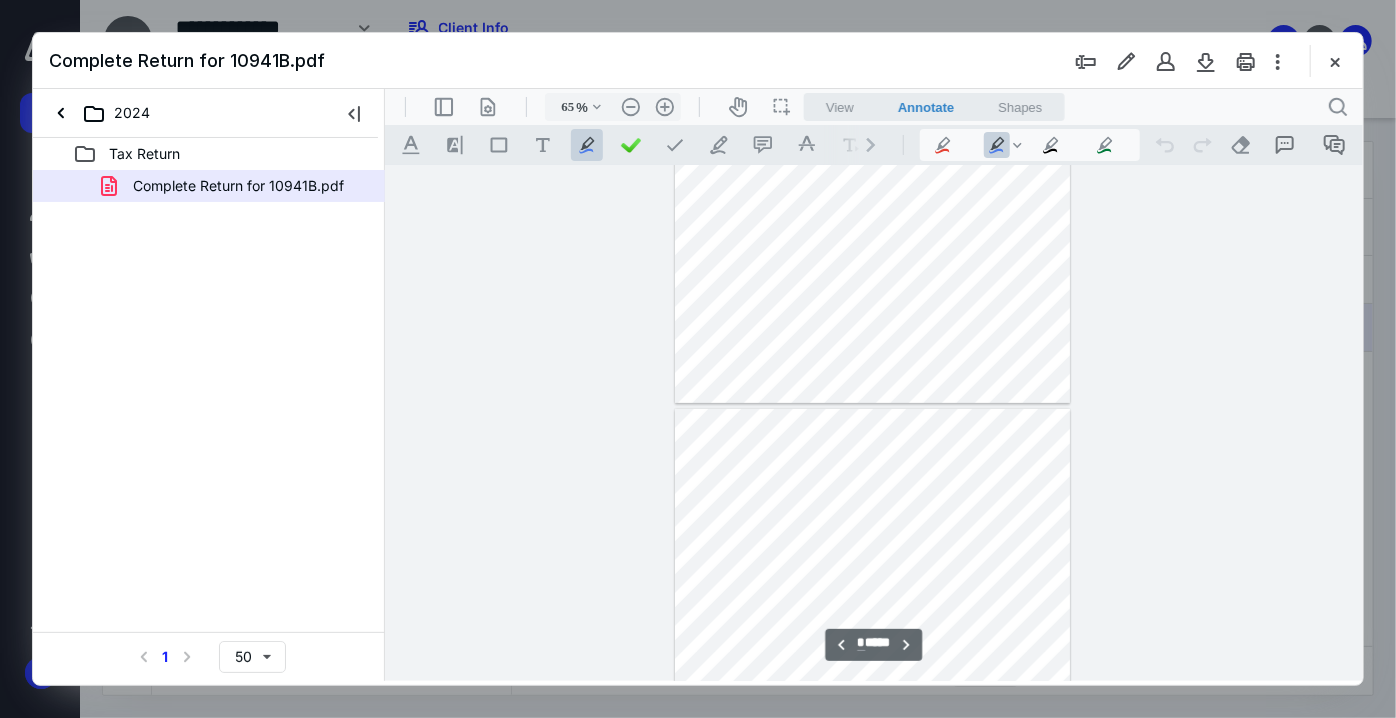 scroll, scrollTop: 352, scrollLeft: 0, axis: vertical 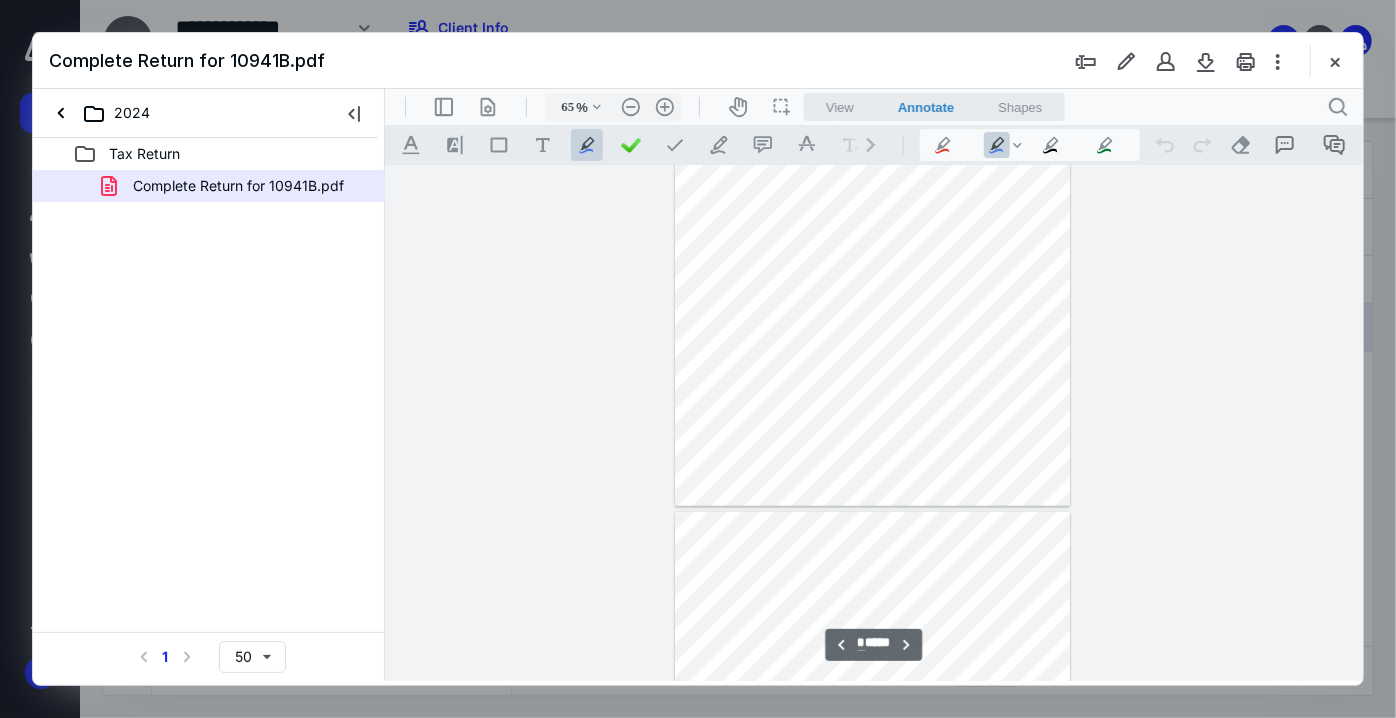 type on "*" 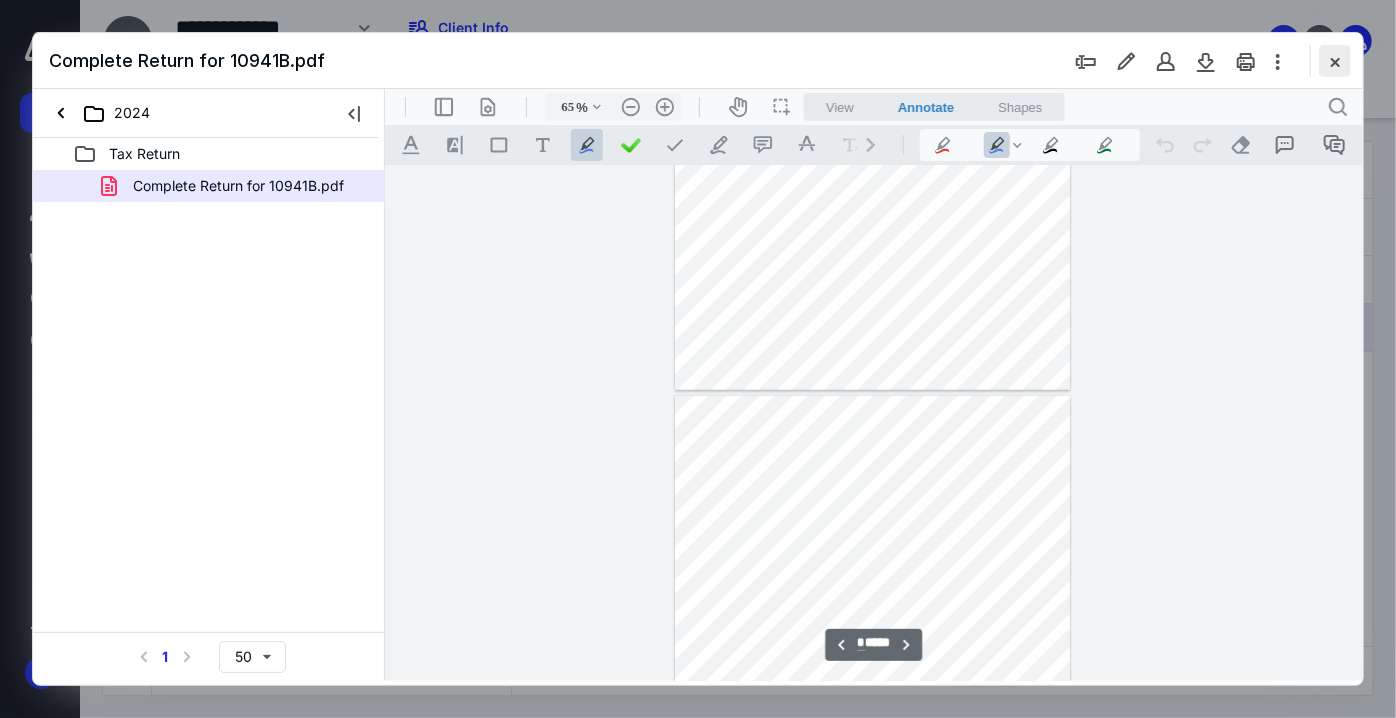 click at bounding box center [1335, 61] 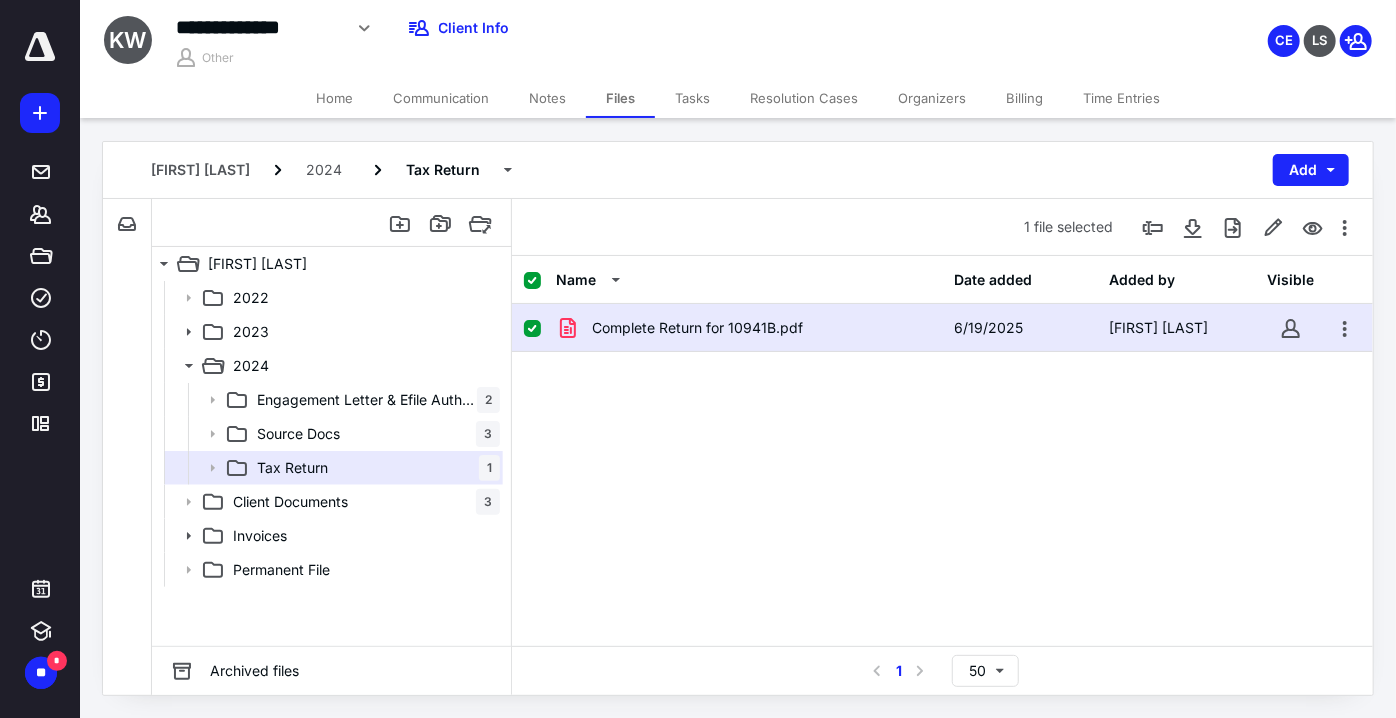 click on "Engagement Letter & Efile Authorization" at bounding box center (363, 400) 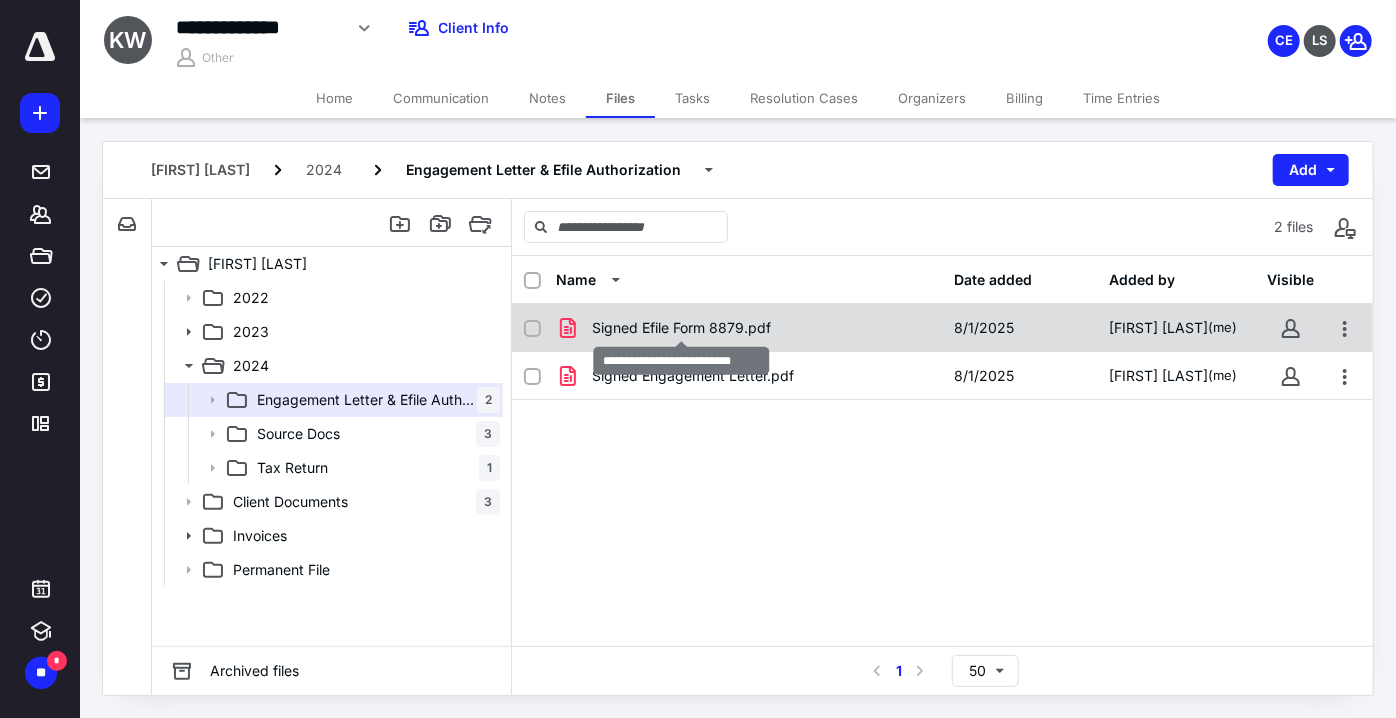 click on "Signed Efile Form 8879.pdf" at bounding box center (681, 328) 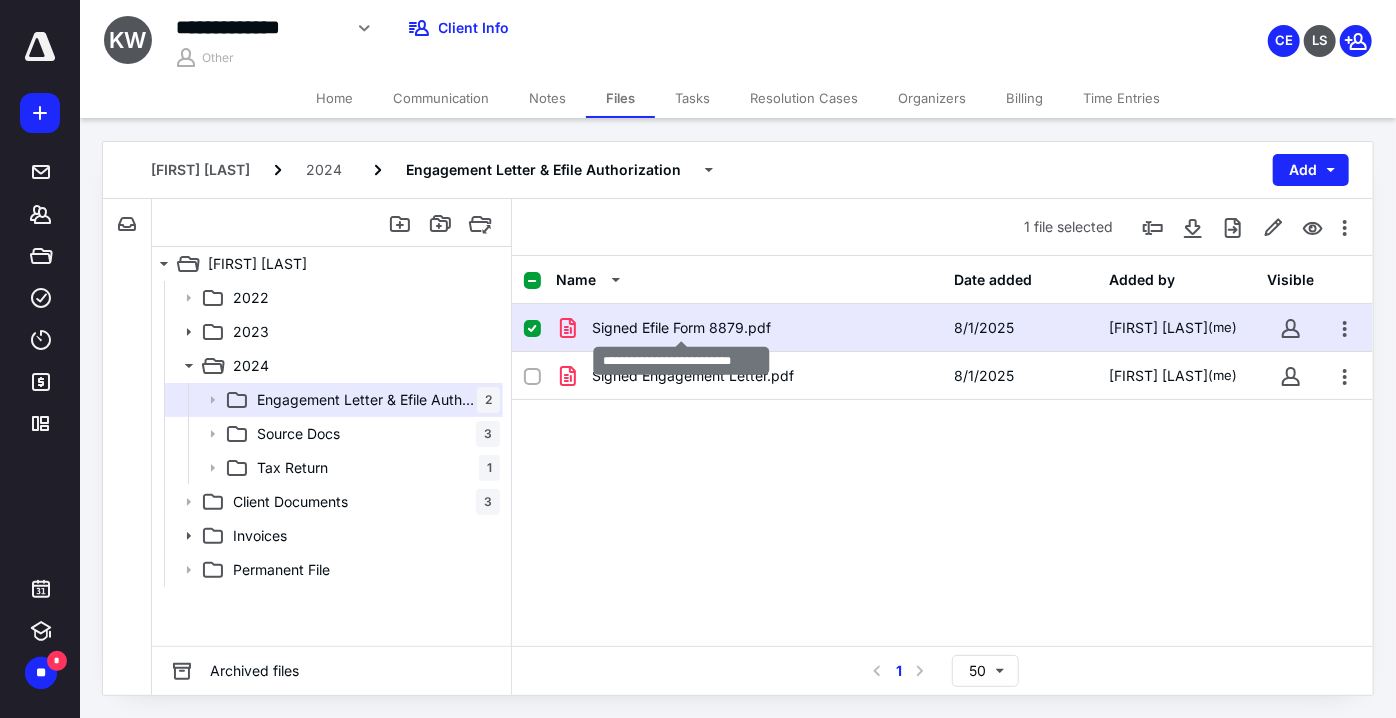 click on "Signed Efile Form 8879.pdf" at bounding box center (681, 328) 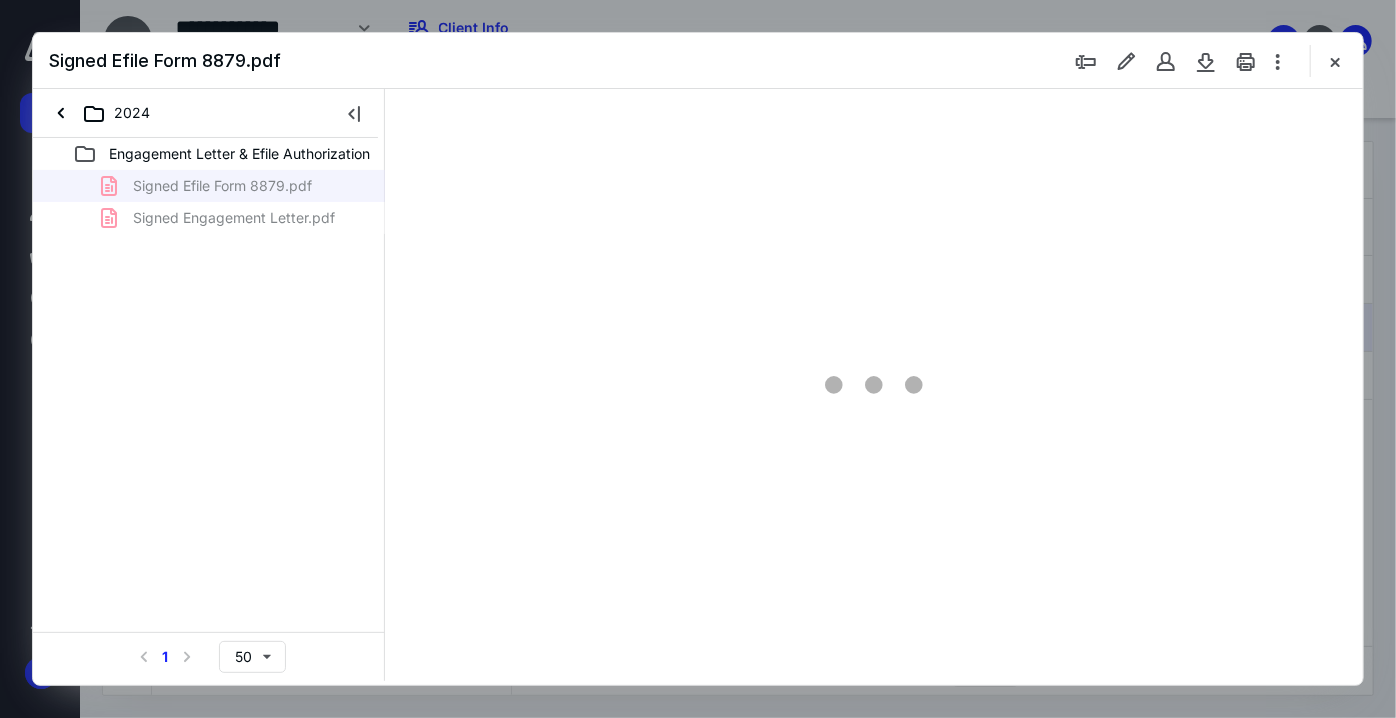 scroll, scrollTop: 0, scrollLeft: 0, axis: both 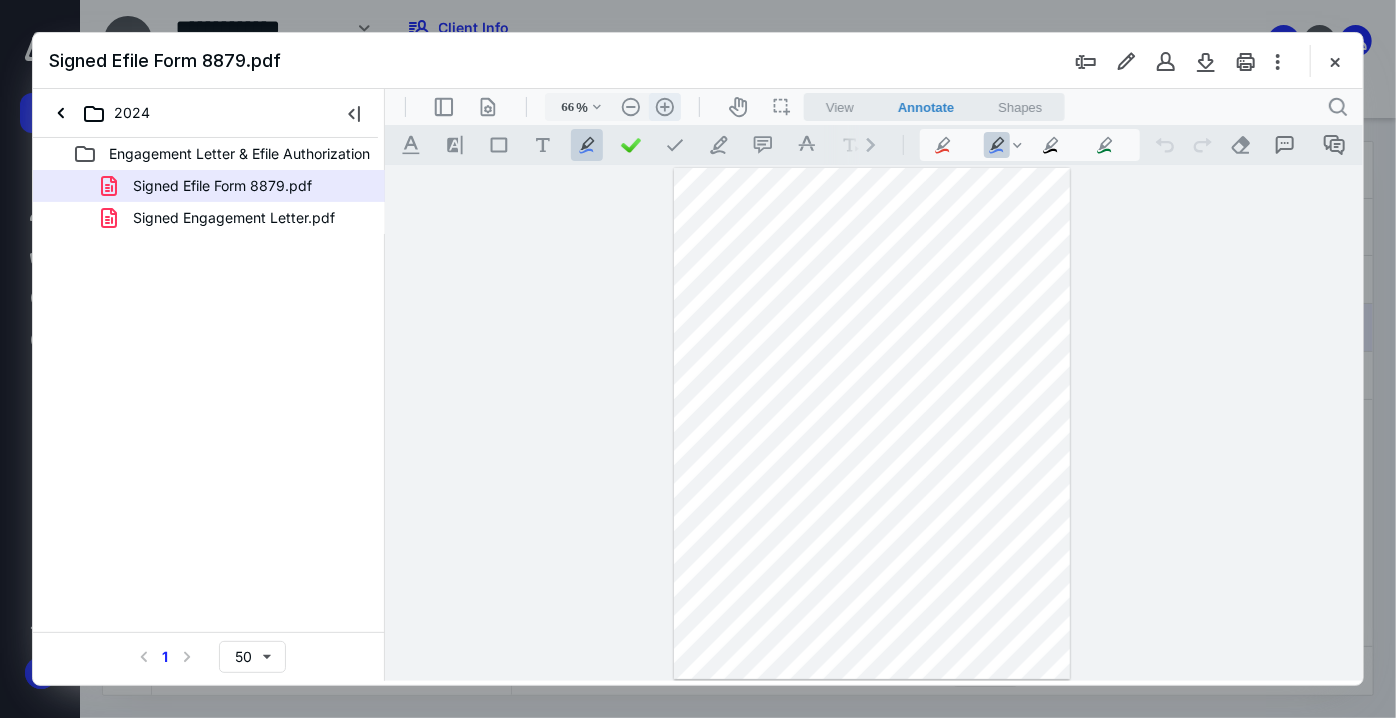 click on ".cls-1{fill:#abb0c4;} icon - header - zoom - in - line" at bounding box center [664, 106] 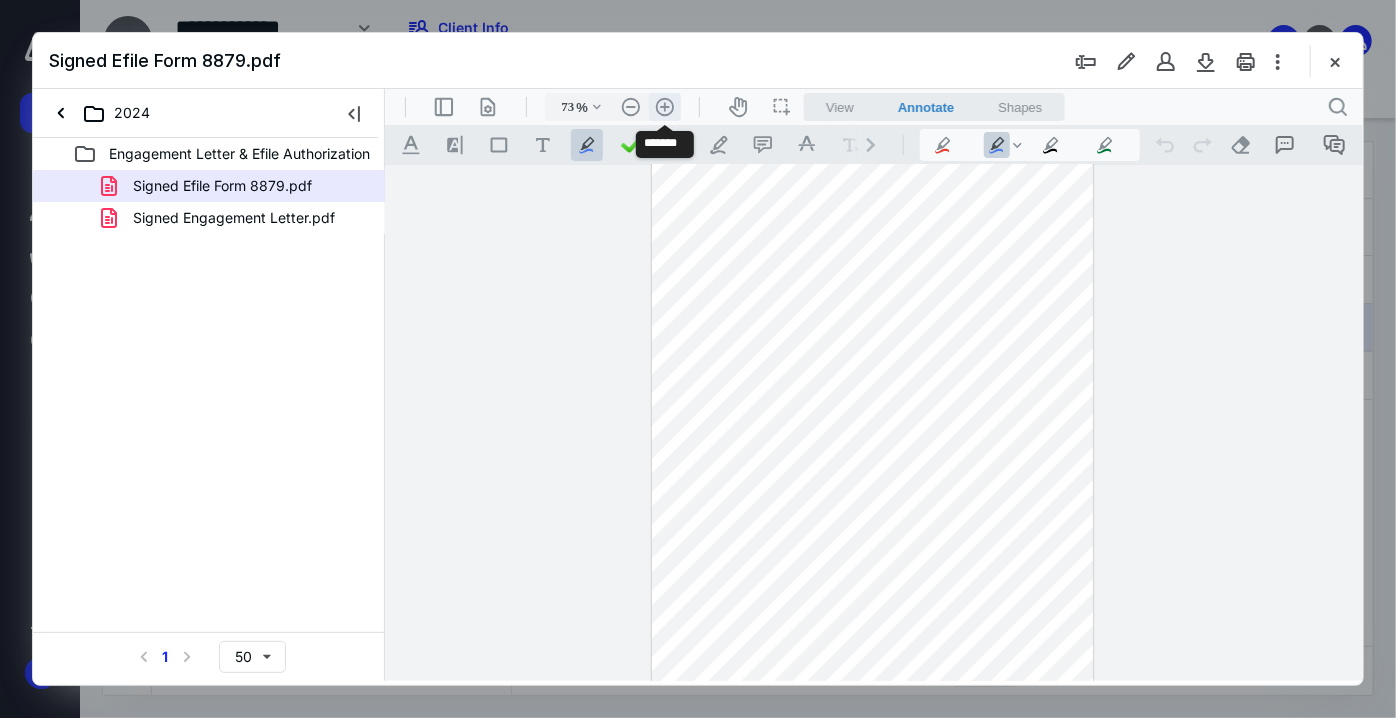 click on ".cls-1{fill:#abb0c4;} icon - header - zoom - in - line" at bounding box center [664, 106] 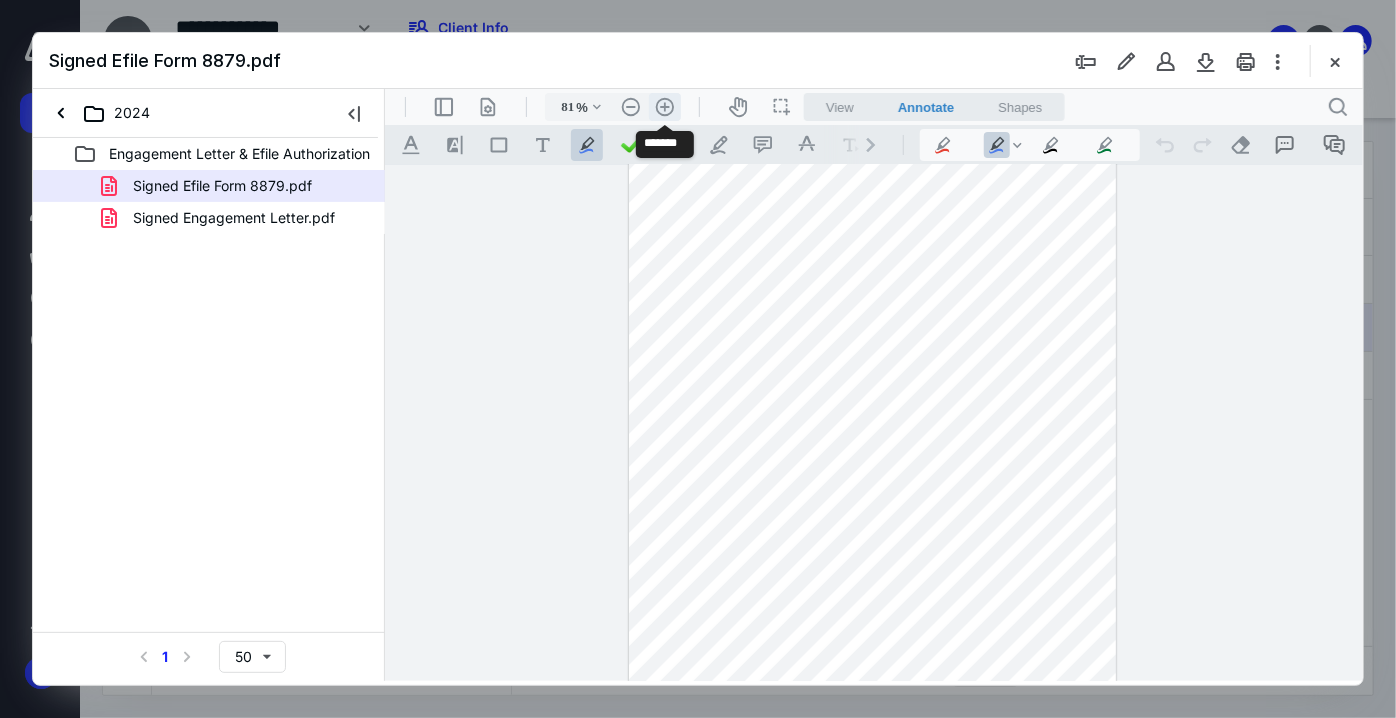 click on ".cls-1{fill:#abb0c4;} icon - header - zoom - in - line" at bounding box center [664, 106] 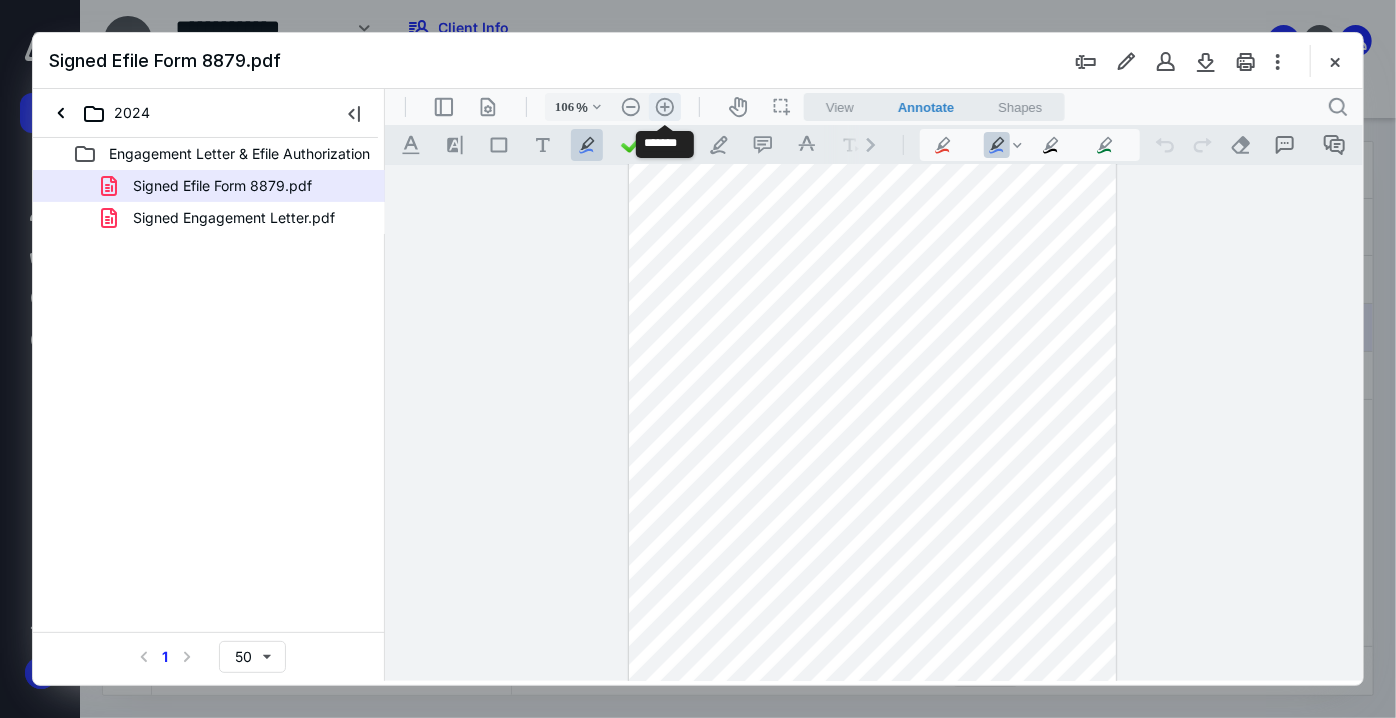 scroll, scrollTop: 136, scrollLeft: 0, axis: vertical 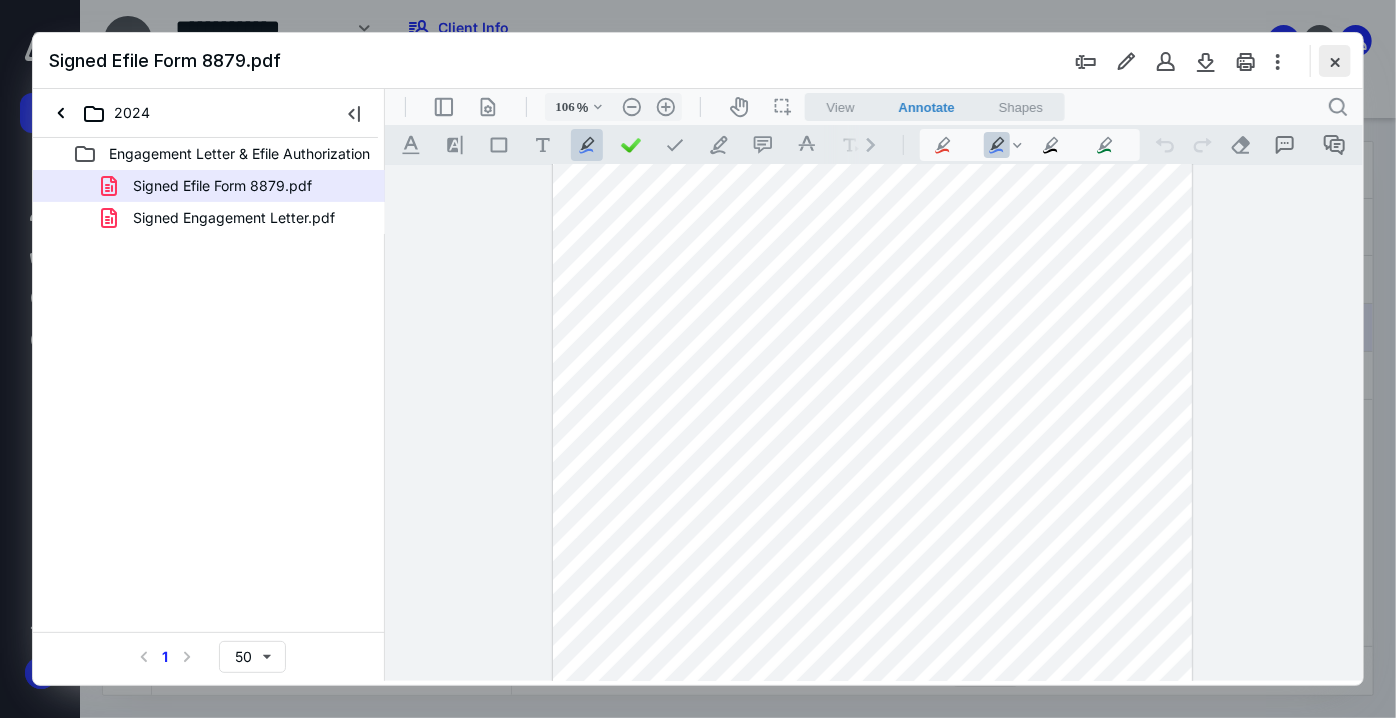 click at bounding box center (1335, 61) 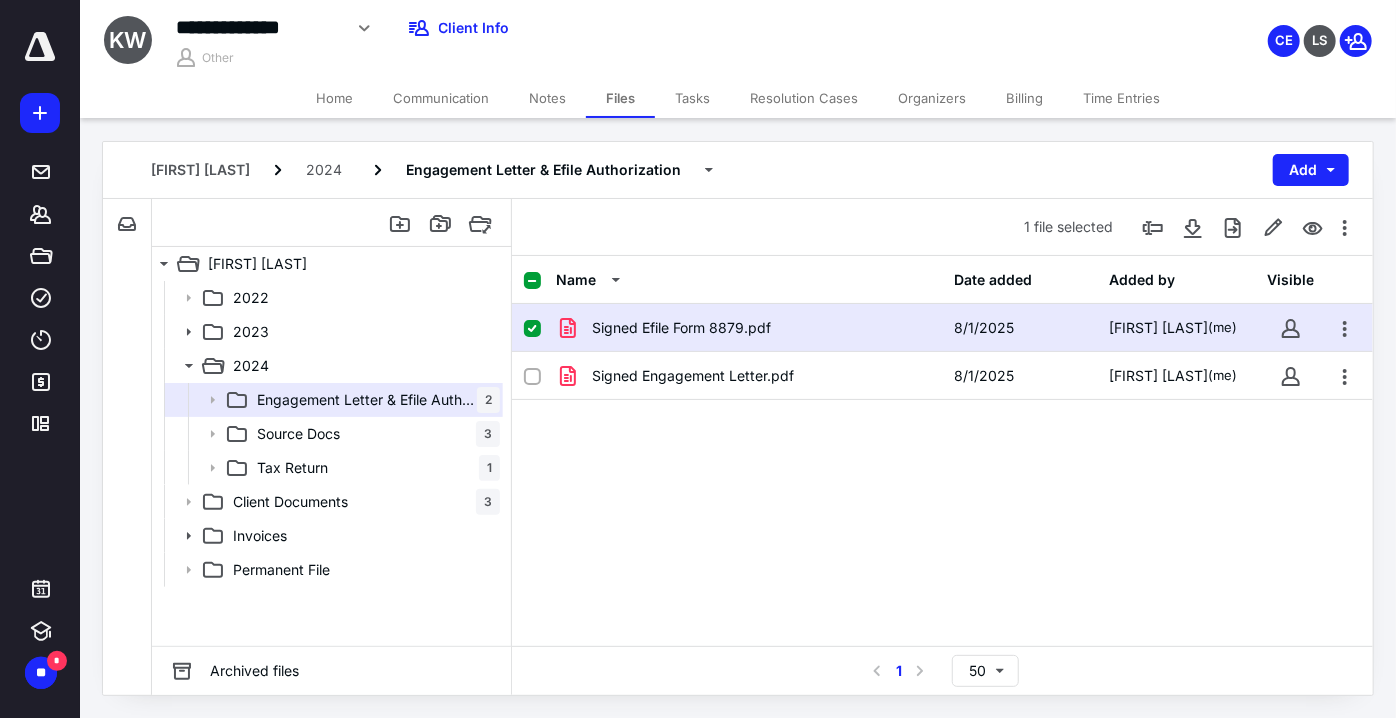 click on "Notes" at bounding box center (547, 98) 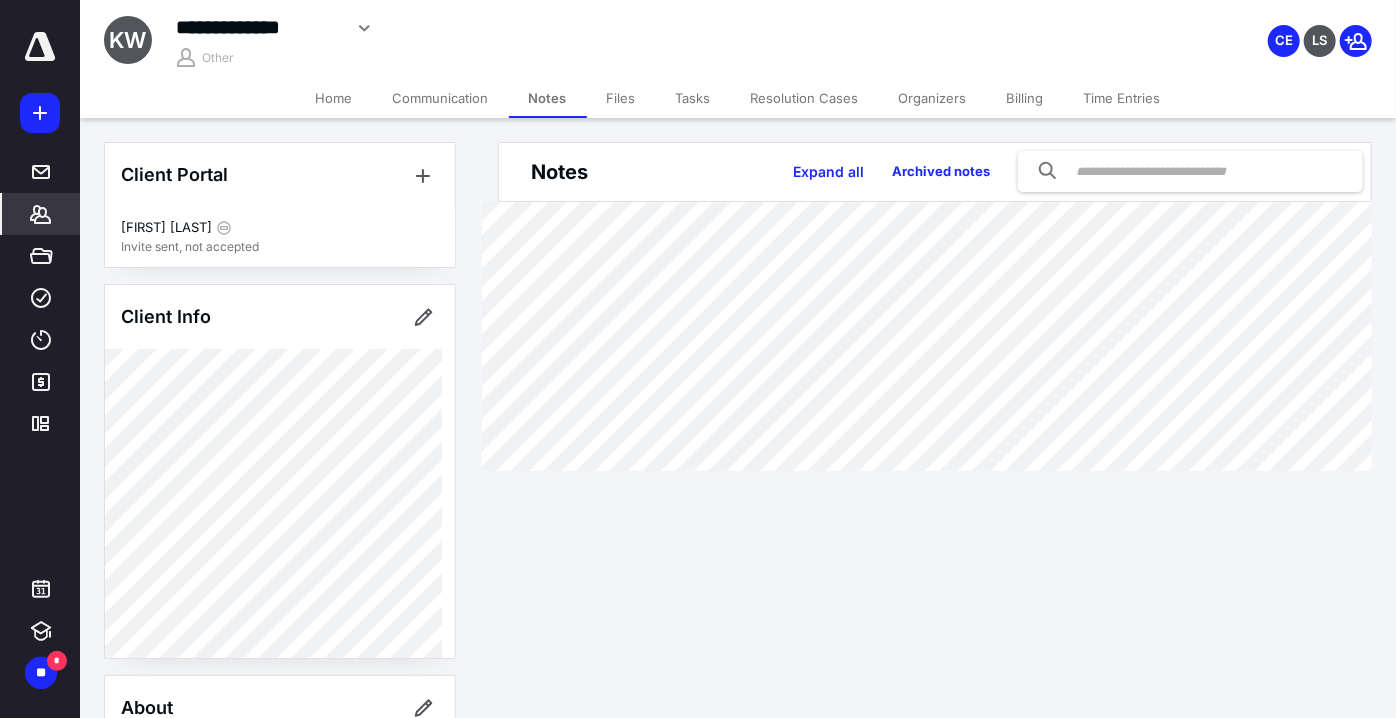 click on "Time Entries" at bounding box center (1122, 98) 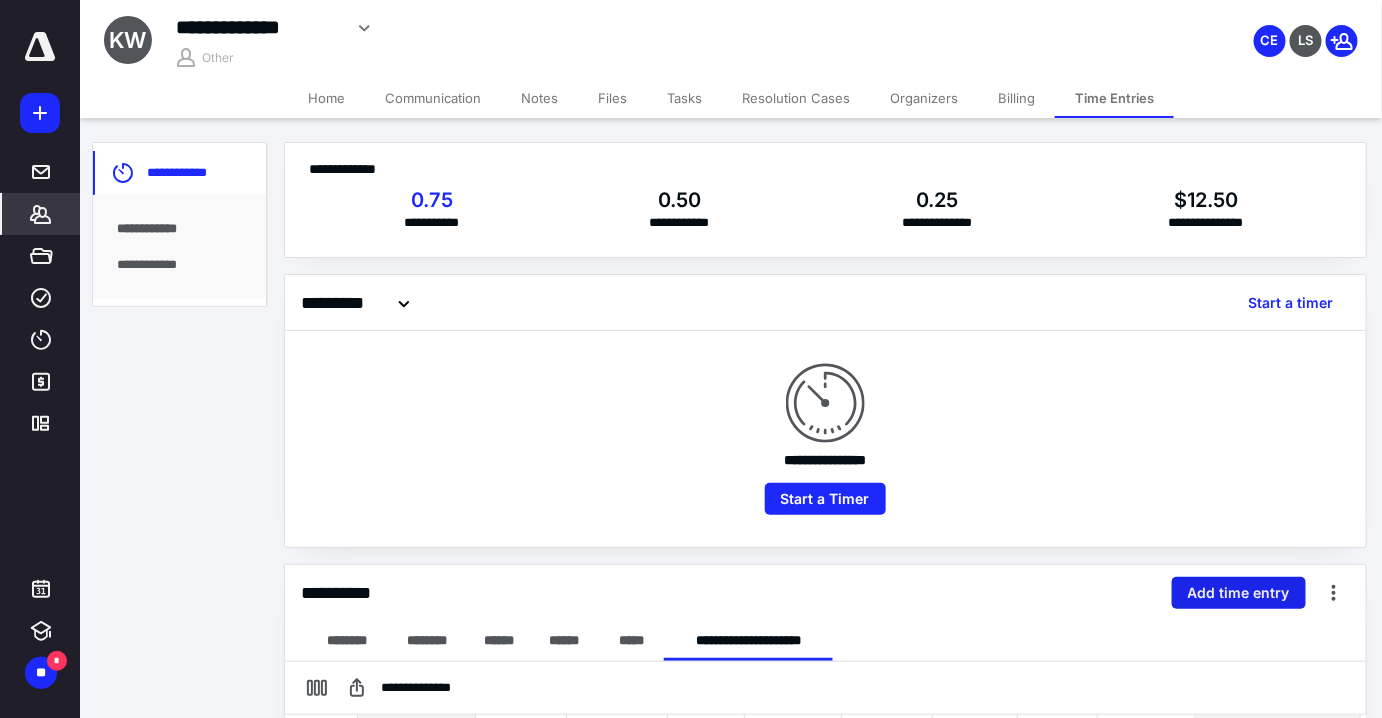 click on "Add time entry" at bounding box center [1239, 593] 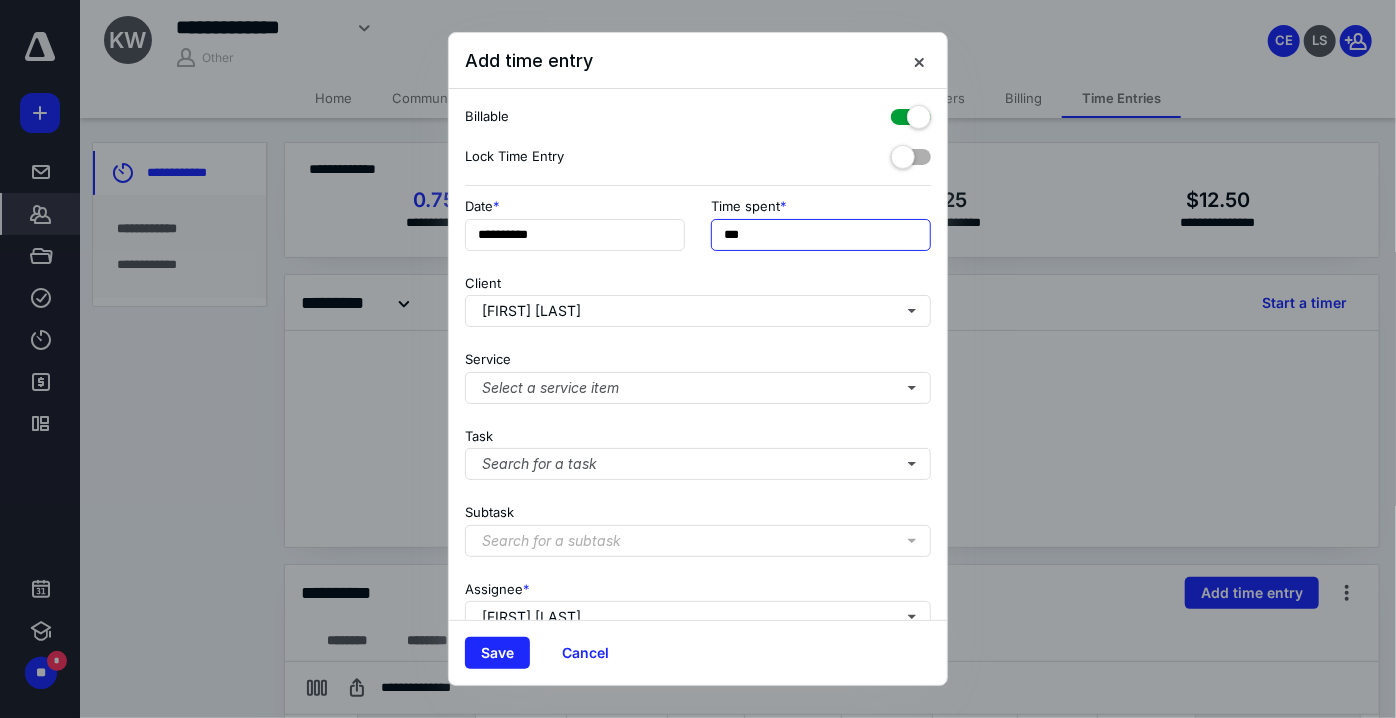 drag, startPoint x: 786, startPoint y: 241, endPoint x: 694, endPoint y: 238, distance: 92.0489 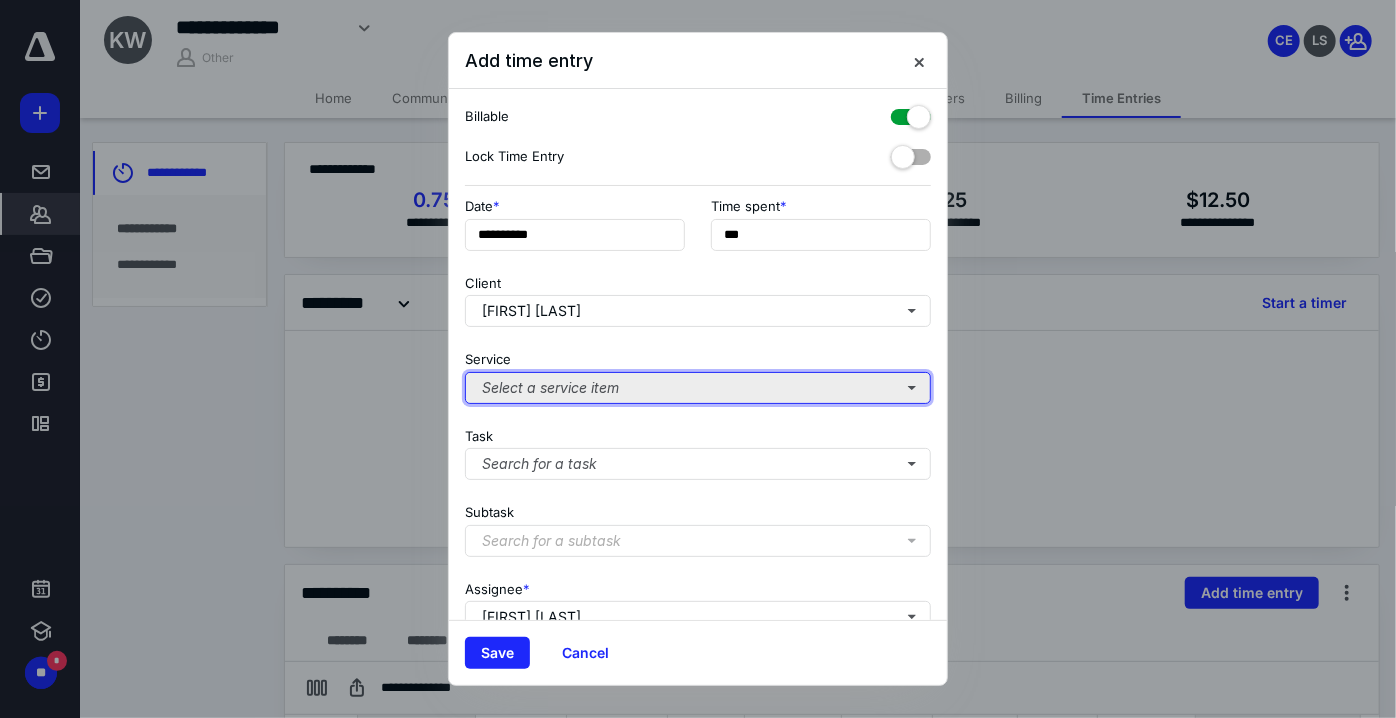 type on "***" 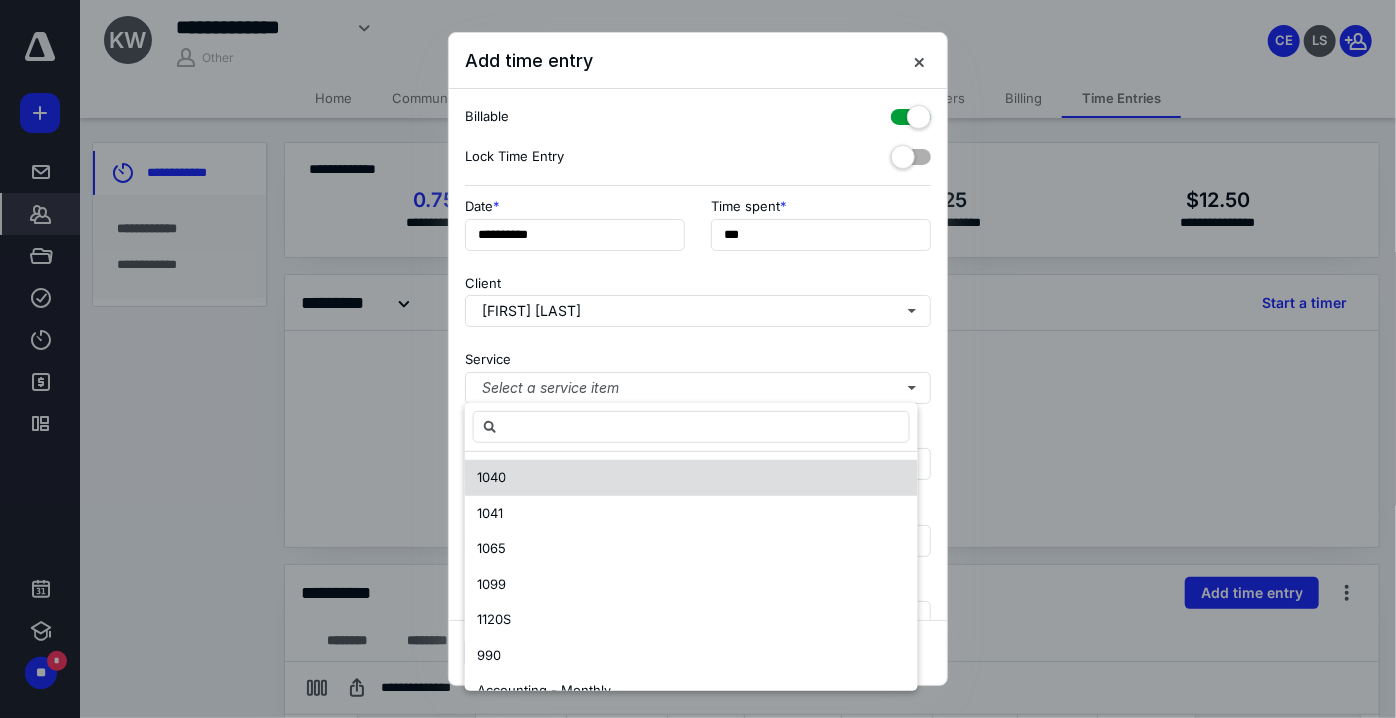 click on "1040" at bounding box center [691, 478] 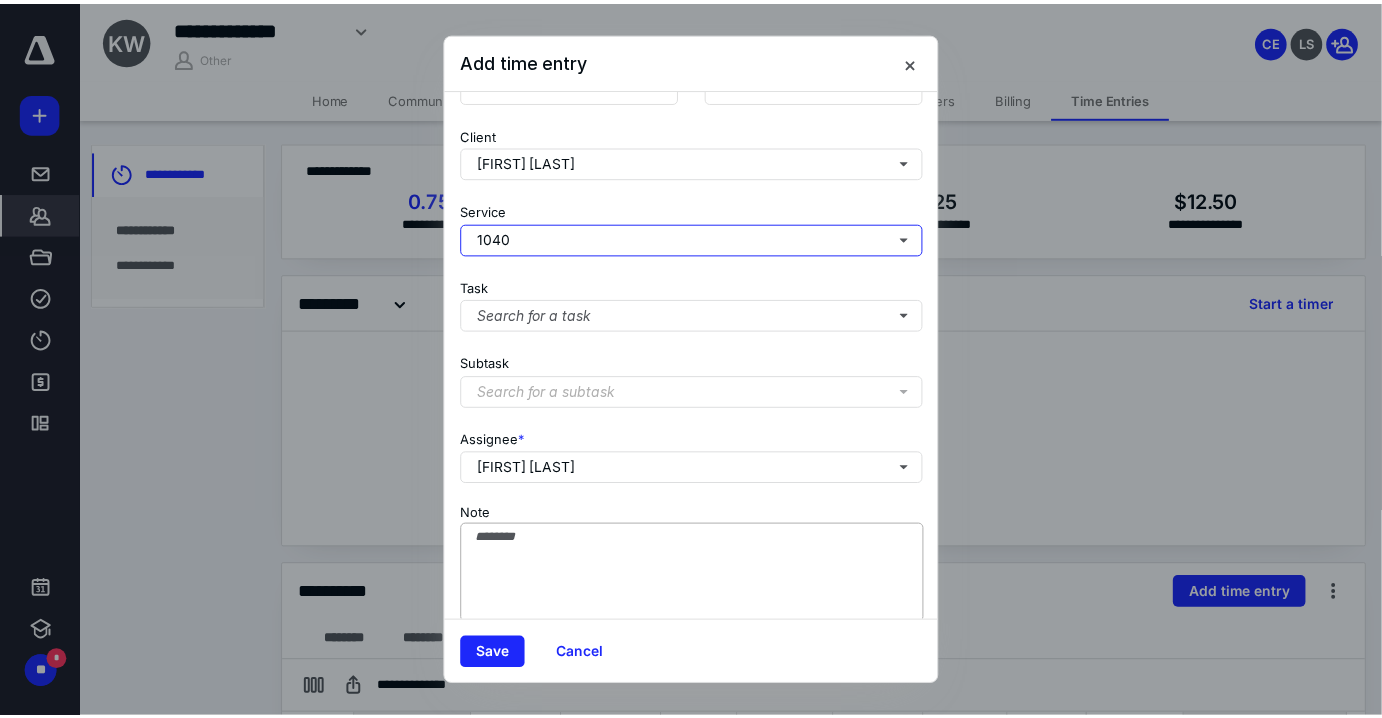 scroll, scrollTop: 167, scrollLeft: 0, axis: vertical 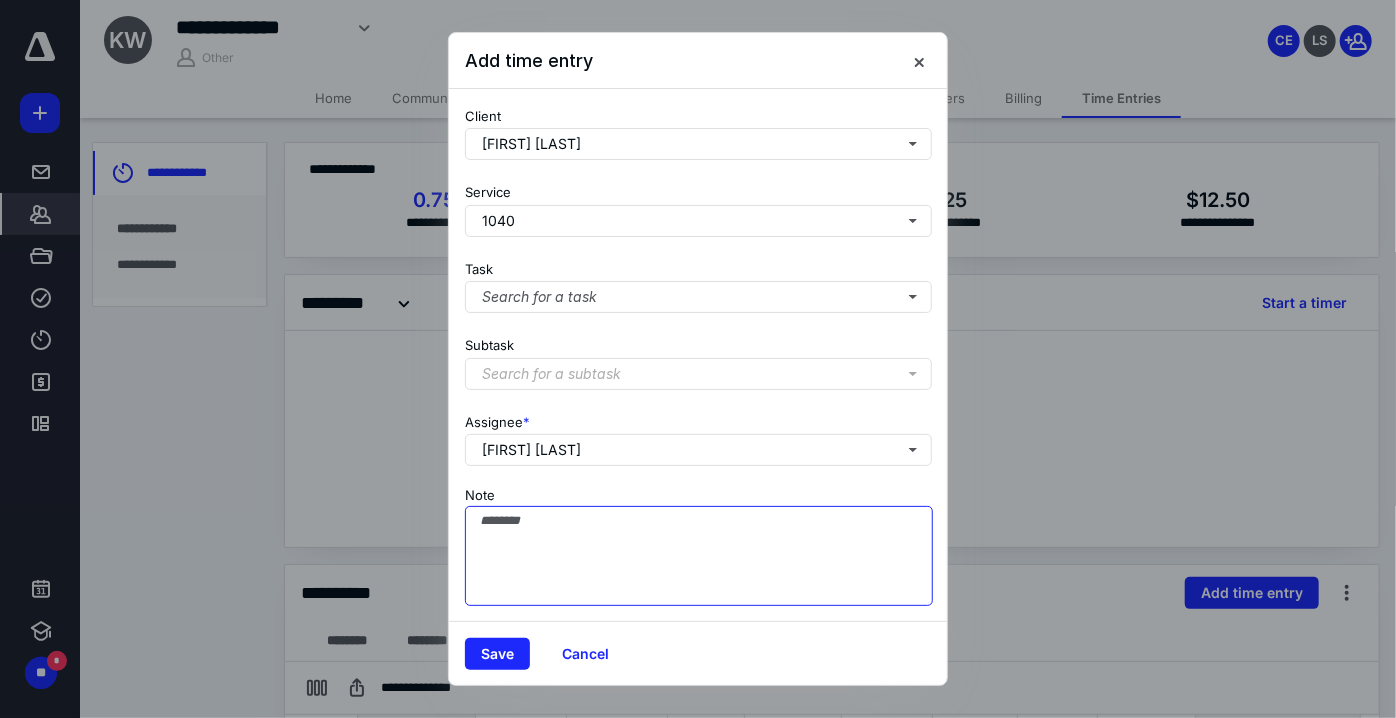 click on "Note" at bounding box center [699, 556] 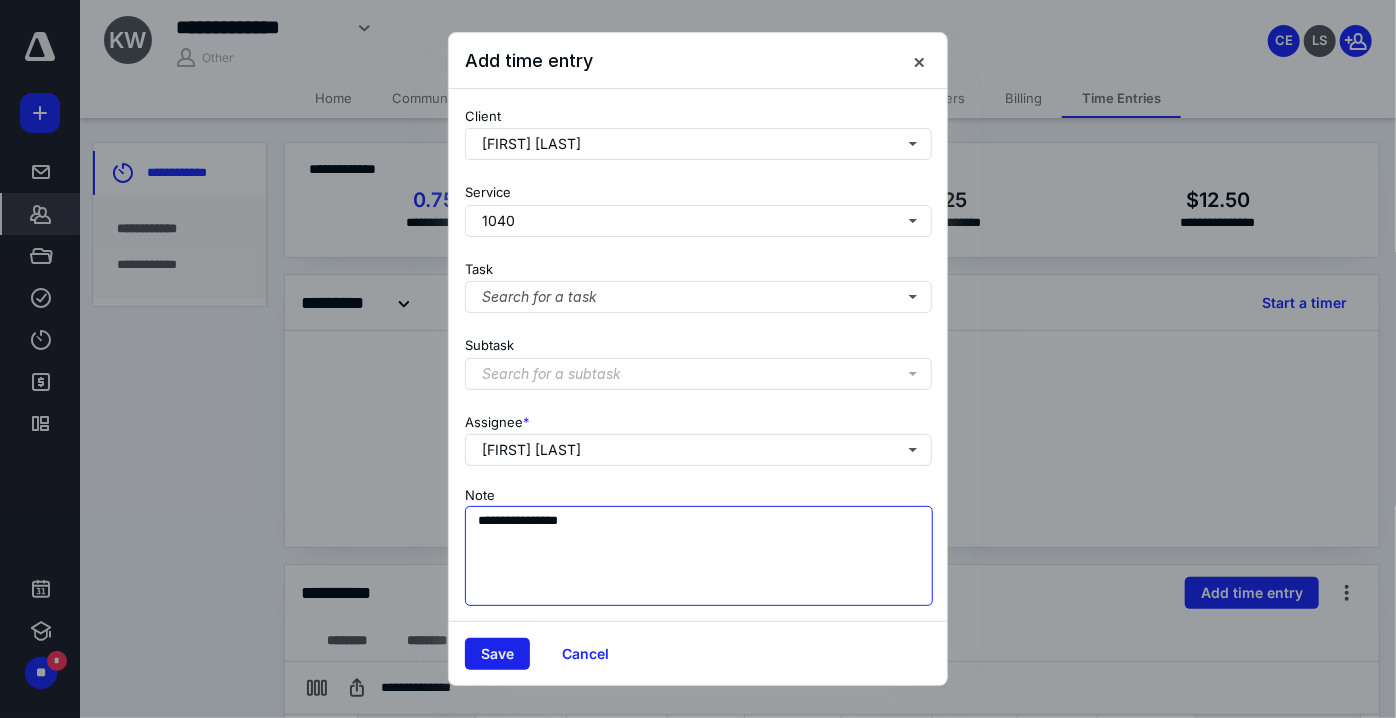 type on "**********" 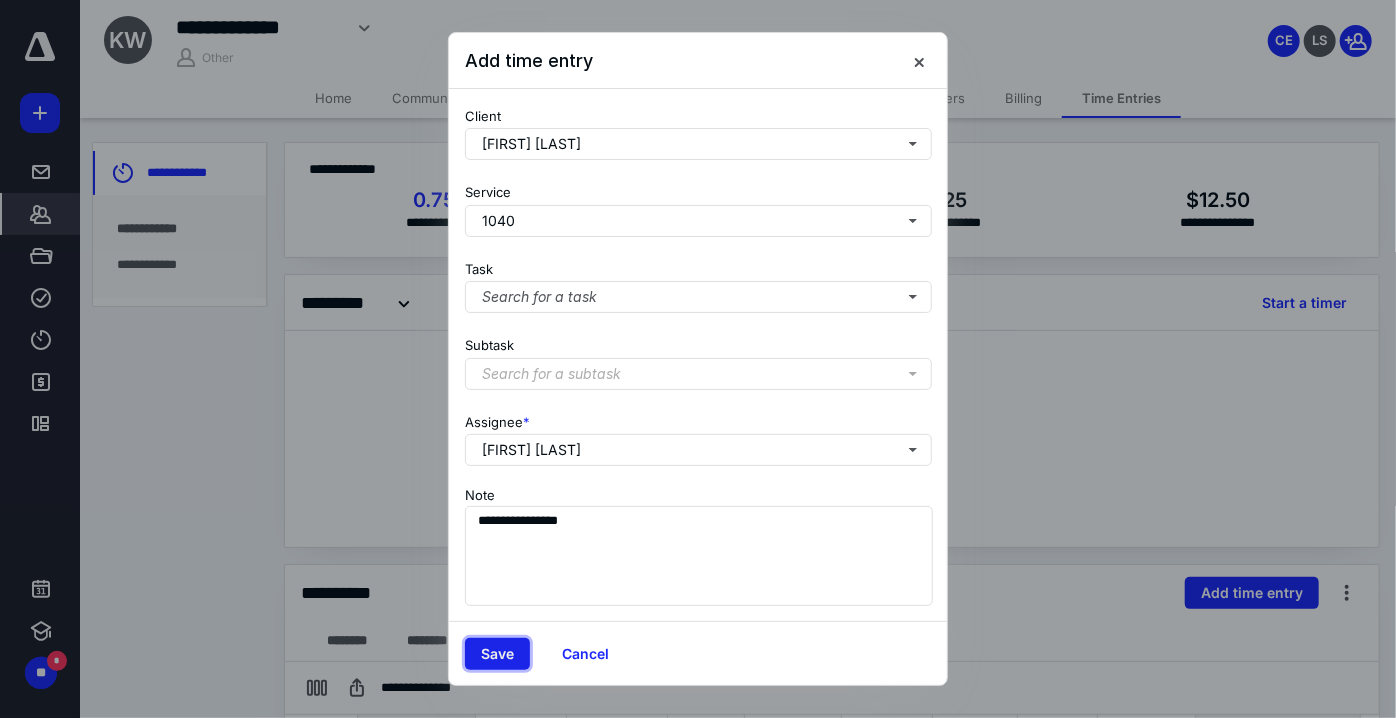 click on "Save" at bounding box center [497, 654] 